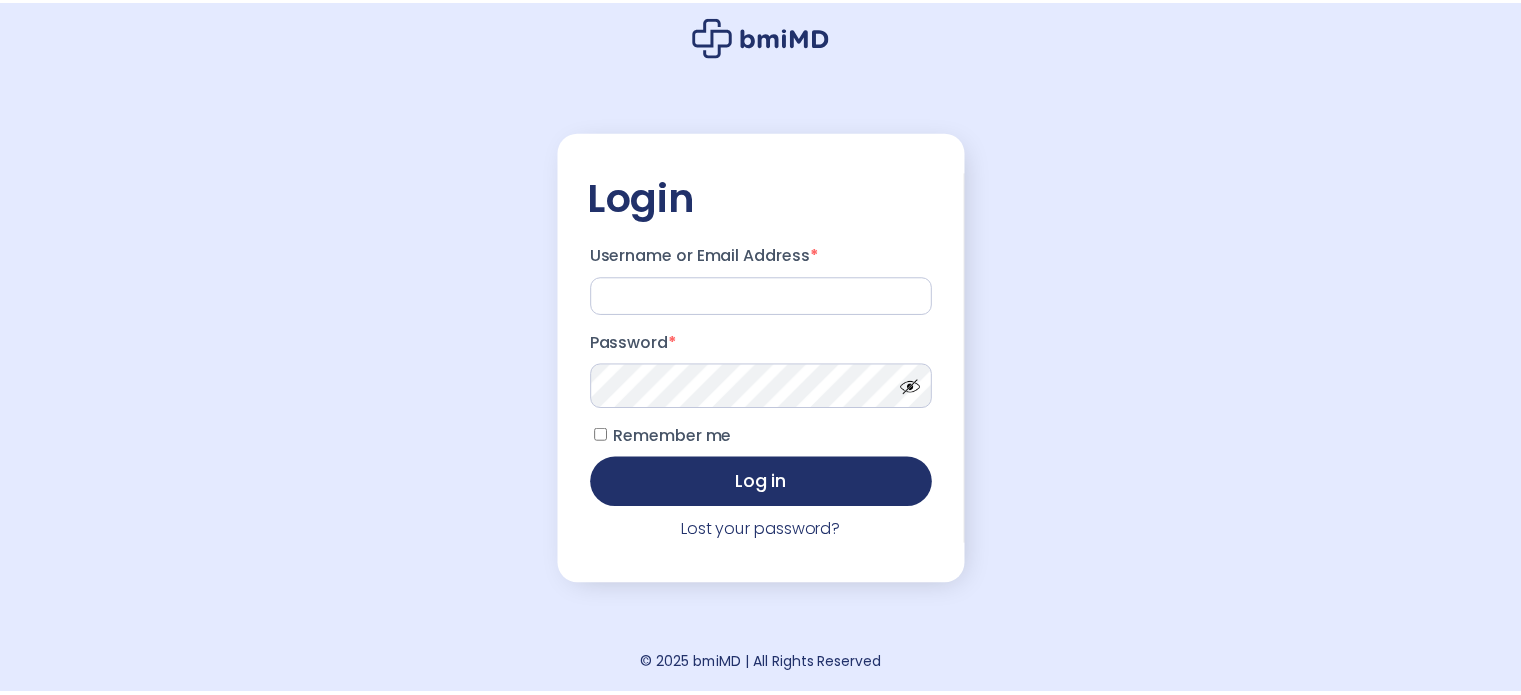 scroll, scrollTop: 0, scrollLeft: 0, axis: both 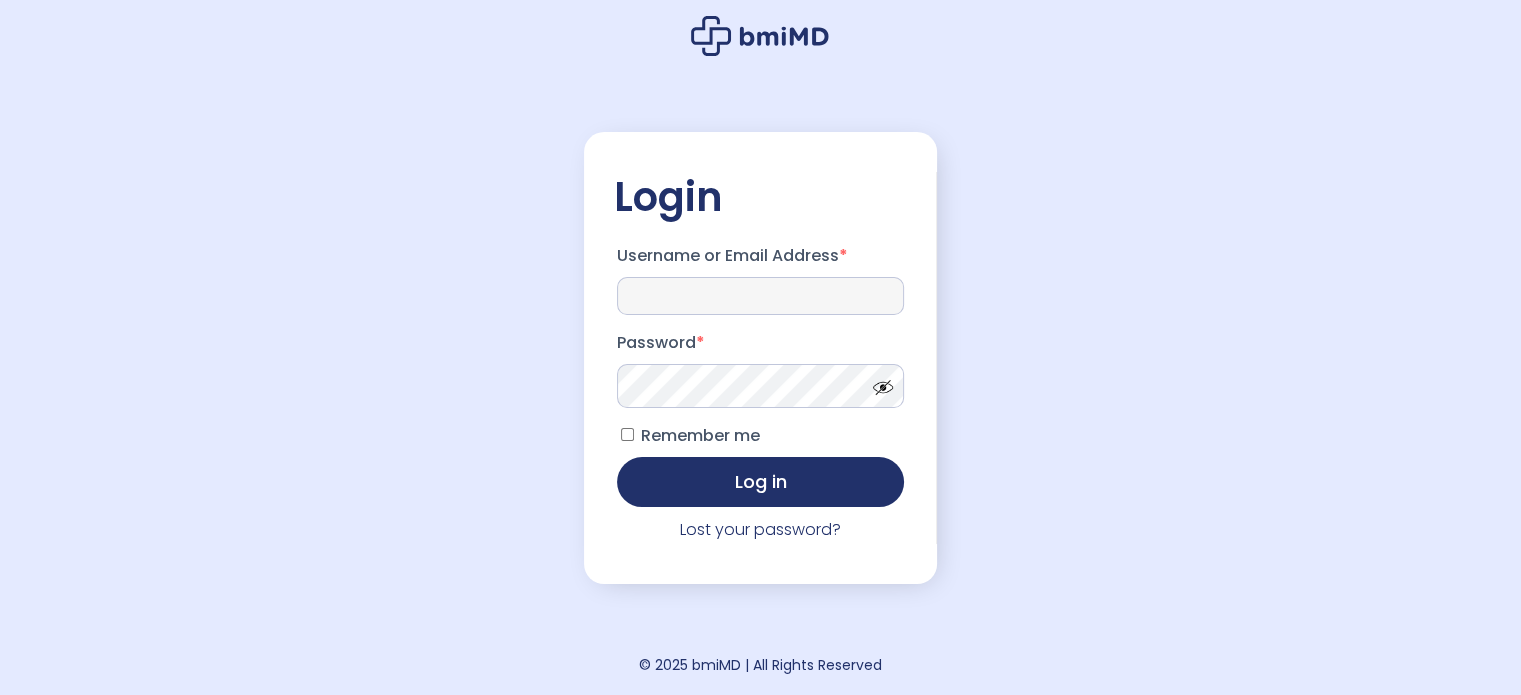 click on "Username or Email Address  *" at bounding box center [761, 296] 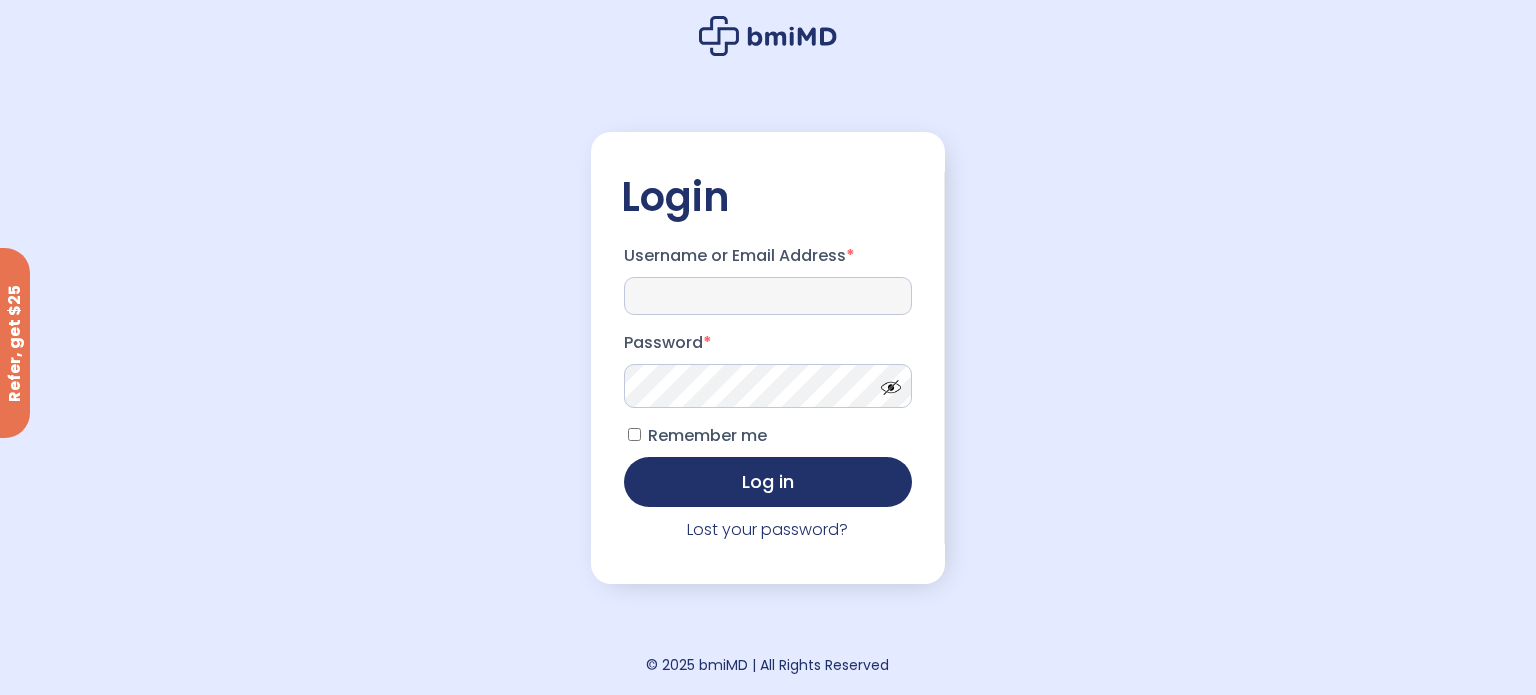 type on "**********" 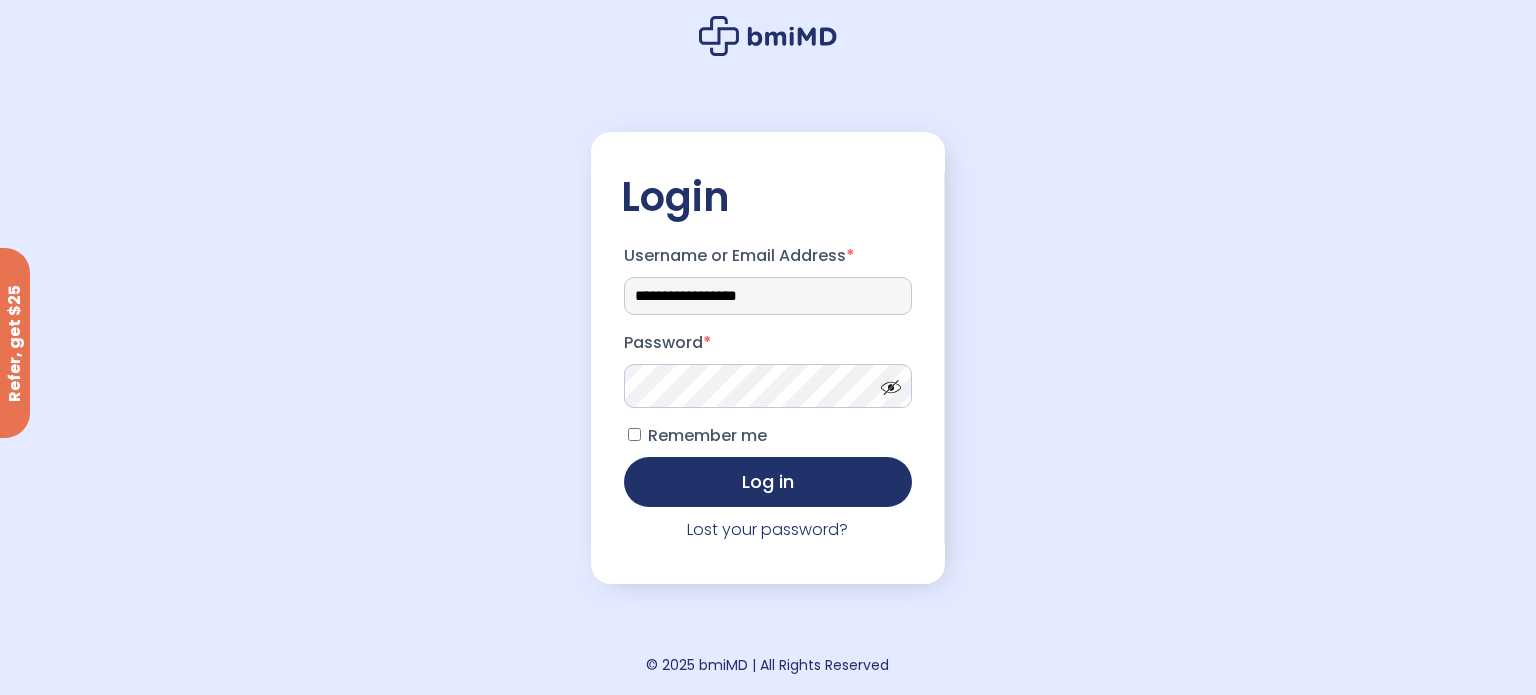 drag, startPoint x: 816, startPoint y: 303, endPoint x: 522, endPoint y: 294, distance: 294.13773 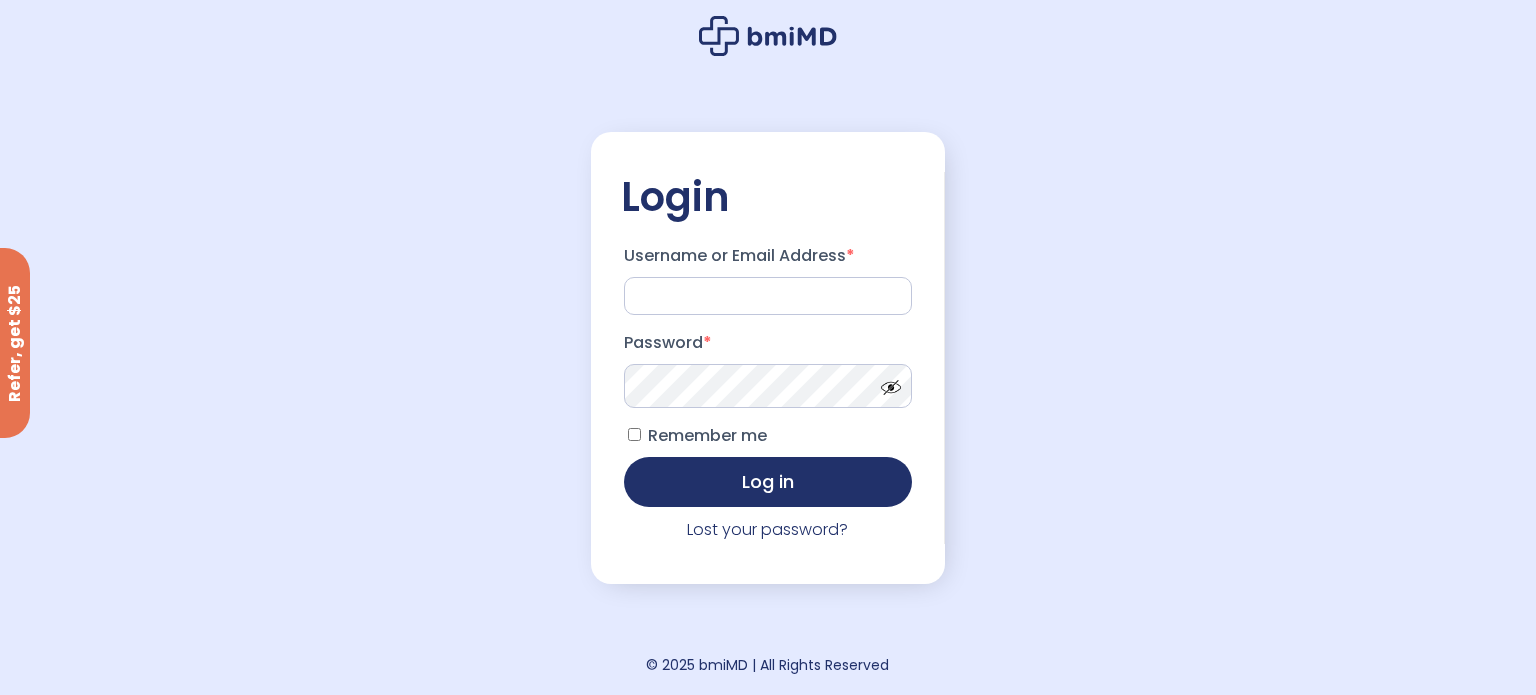 click on "Login
Username or Email Address  *
Password  *
Remember me
Log in
Lost your password?
Register
Email Address  *
." at bounding box center [768, 347] 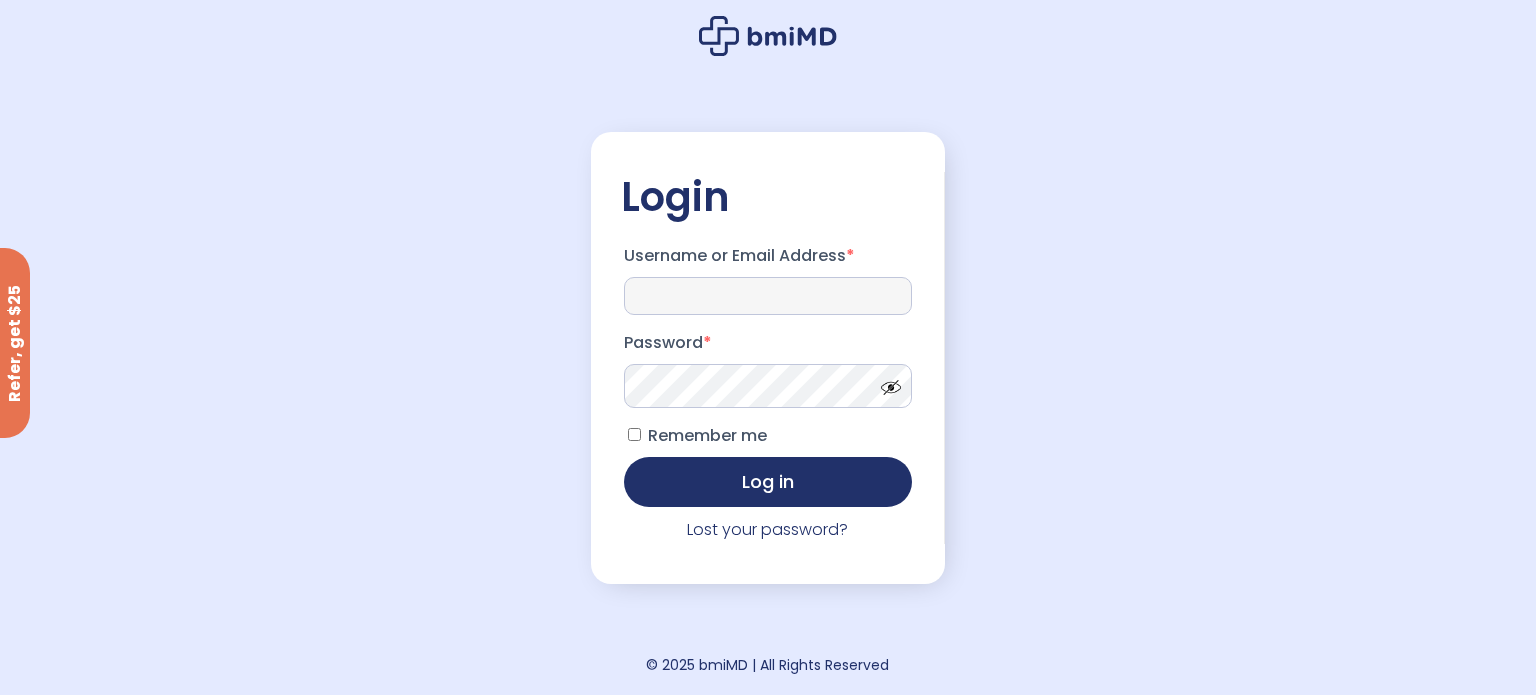 drag, startPoint x: 672, startPoint y: 287, endPoint x: 661, endPoint y: 291, distance: 11.7046995 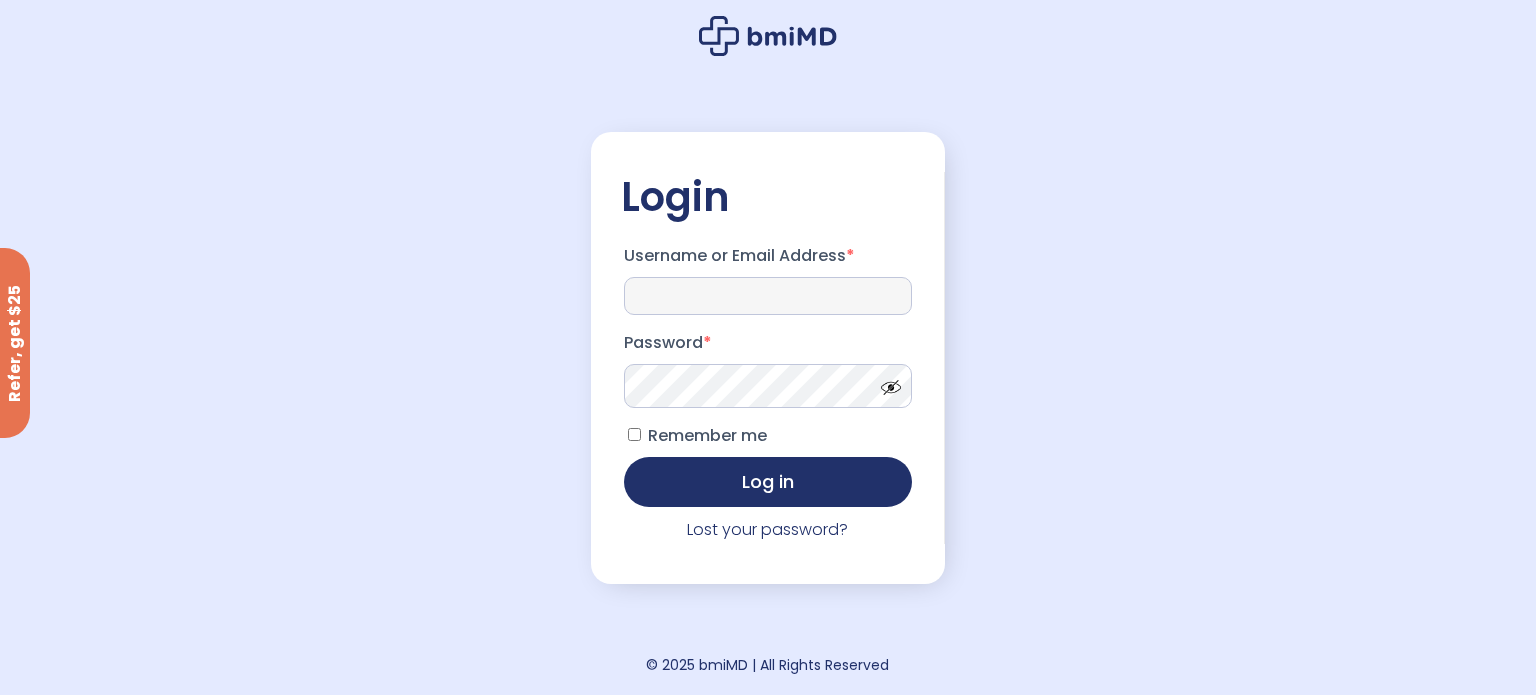 type on "*******" 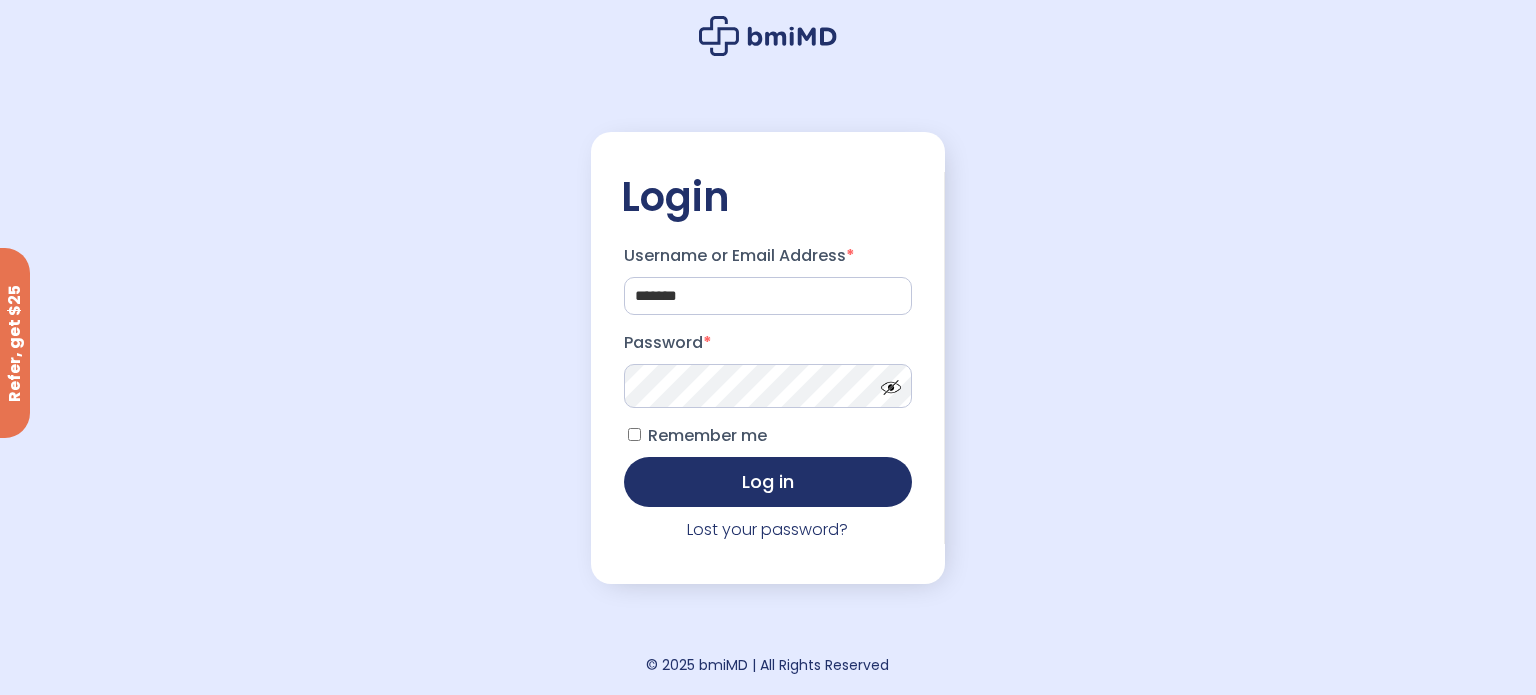 click at bounding box center [886, 382] 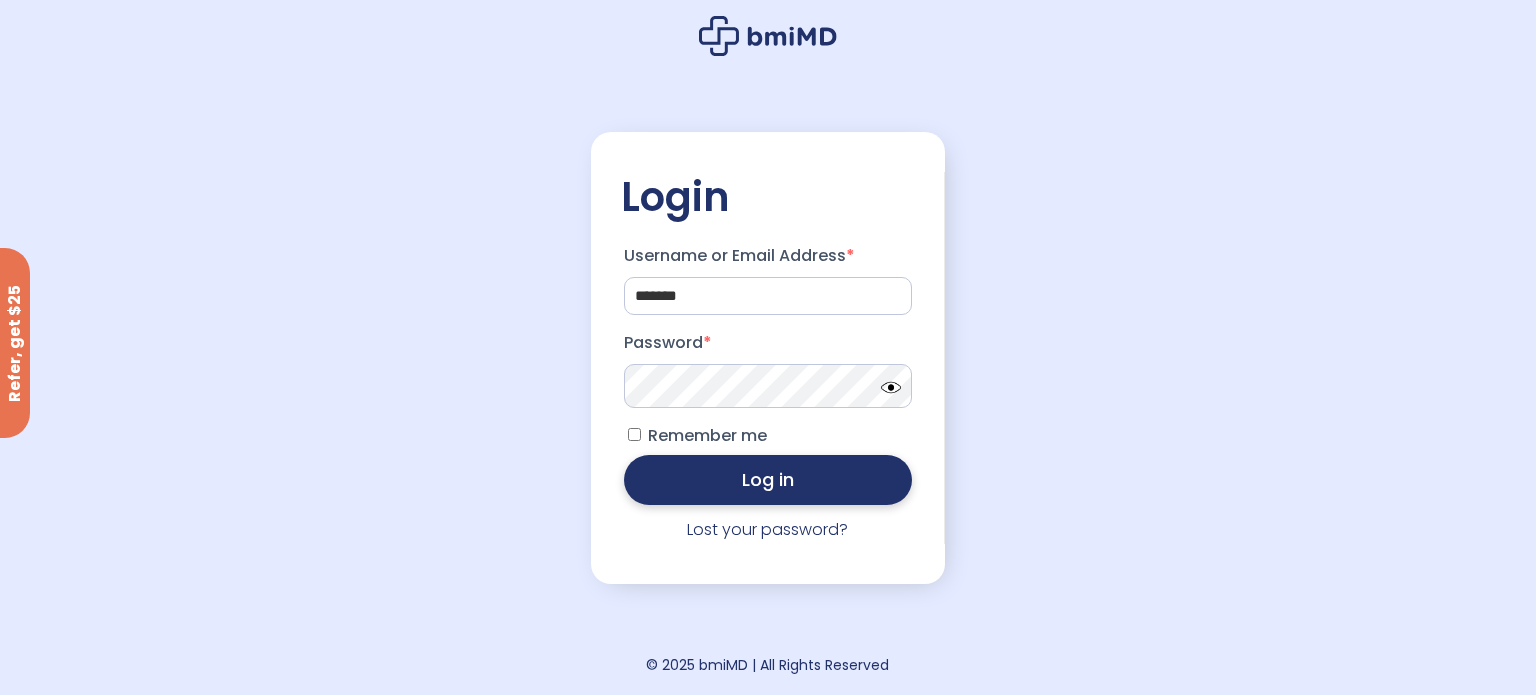 click on "Log in" at bounding box center [768, 480] 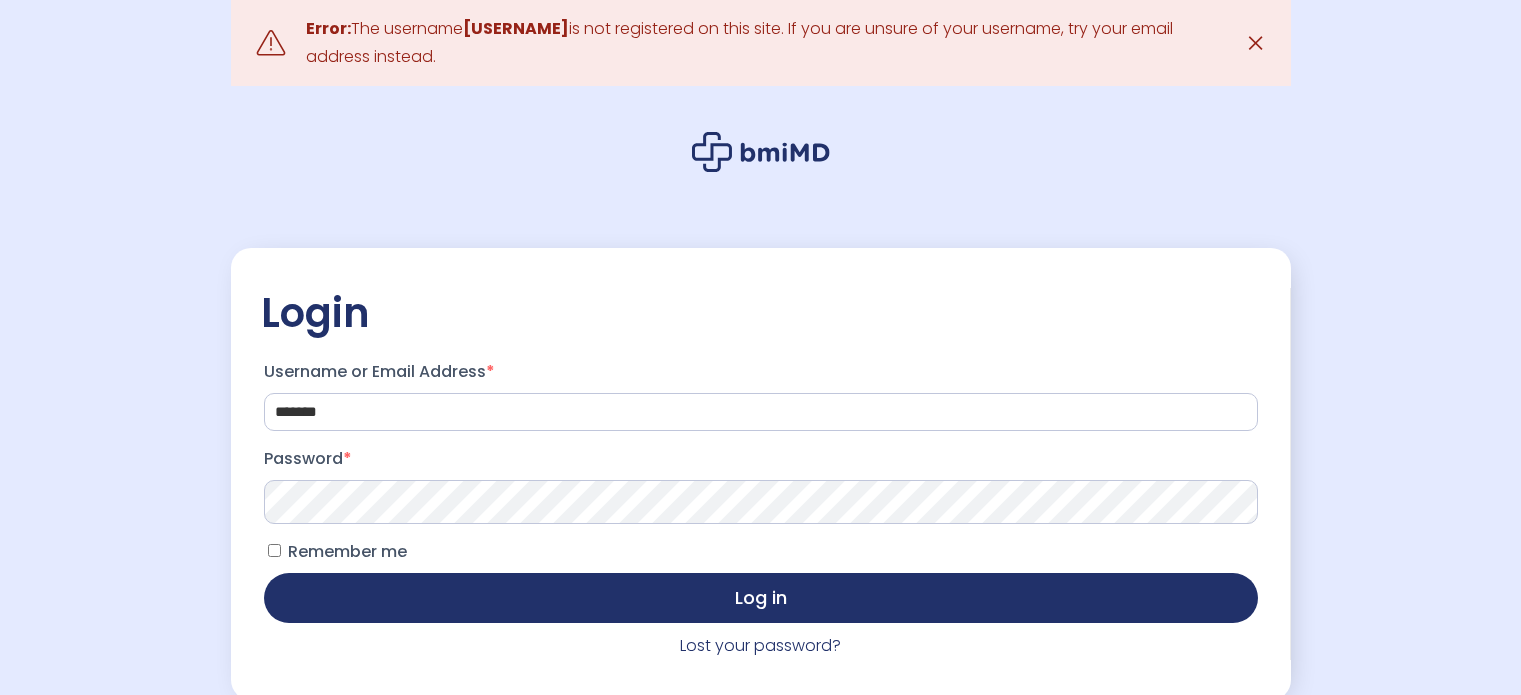 scroll, scrollTop: 0, scrollLeft: 0, axis: both 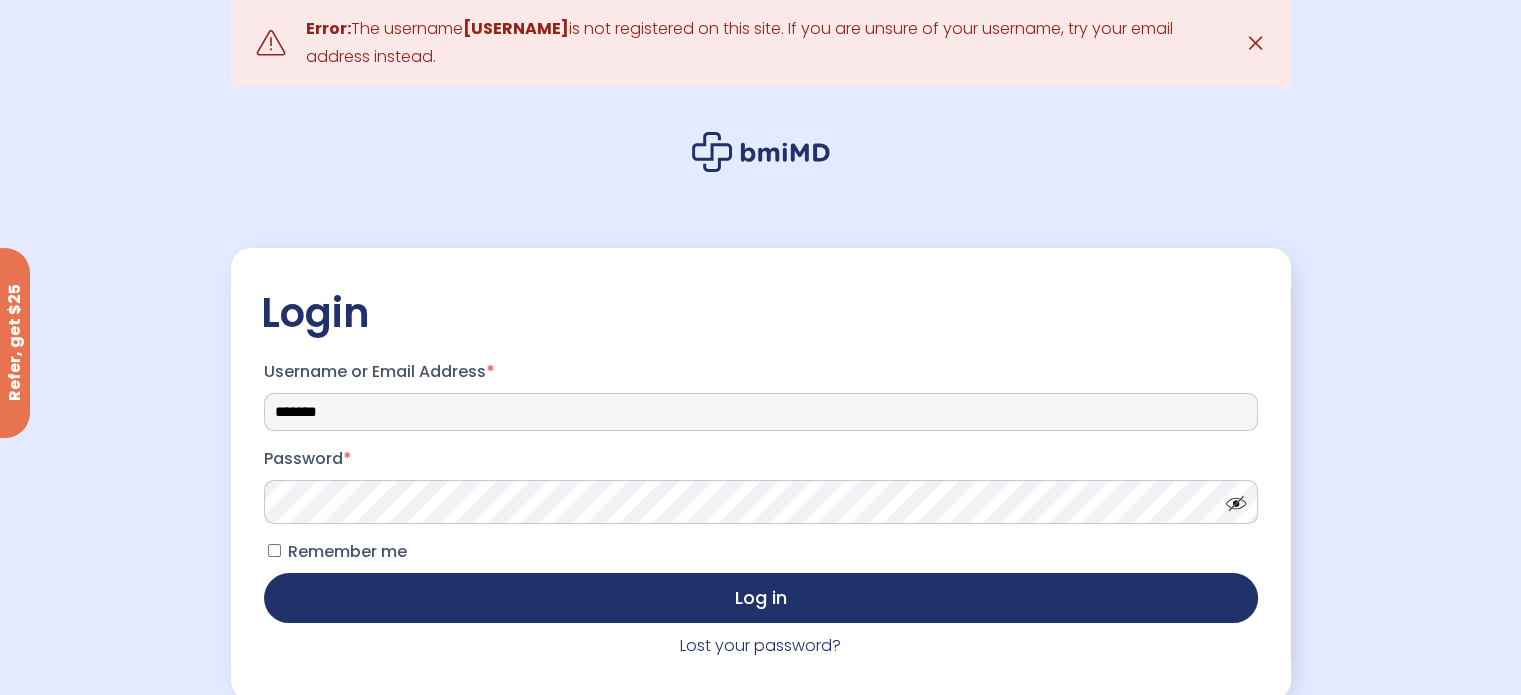 click on "*******" at bounding box center (761, 412) 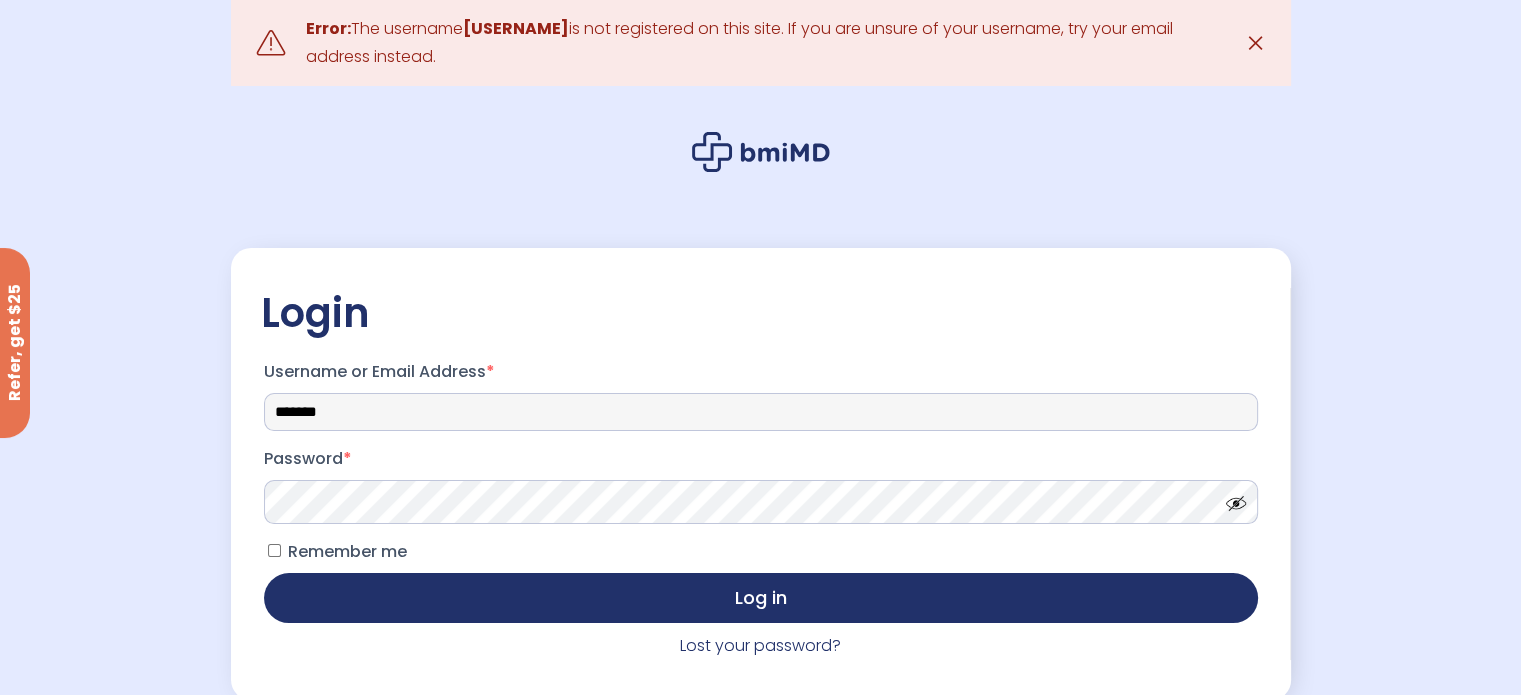 drag, startPoint x: 356, startPoint y: 409, endPoint x: 160, endPoint y: 402, distance: 196.12495 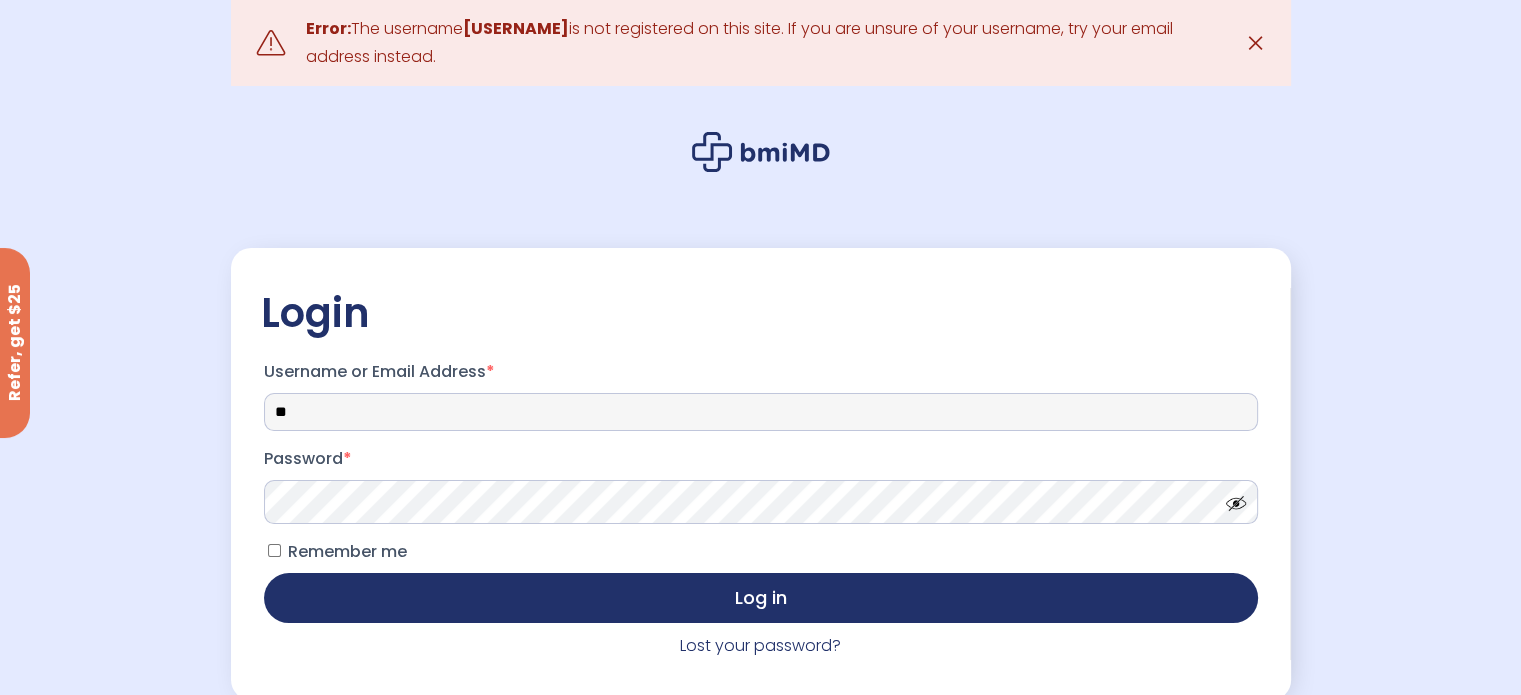 type on "*" 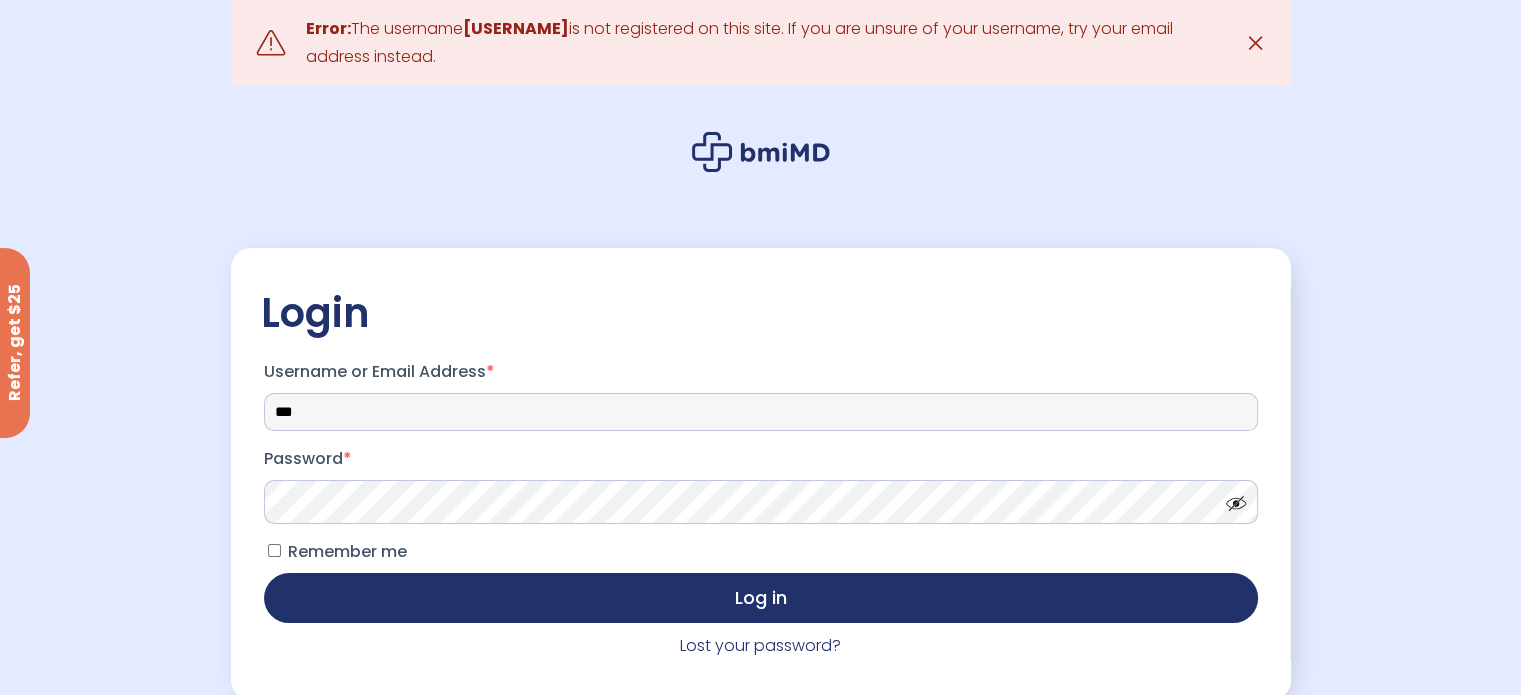 type on "**********" 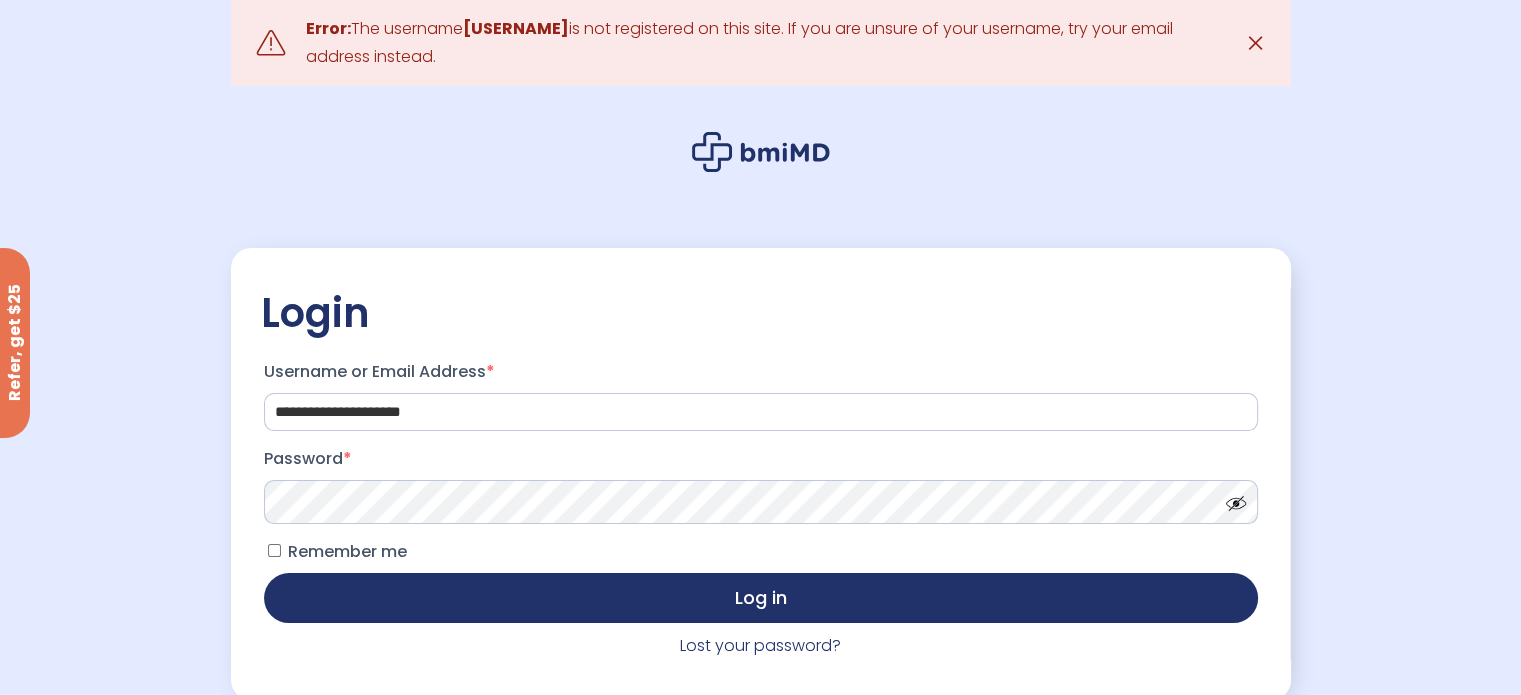 click on "Log in" at bounding box center [761, 598] 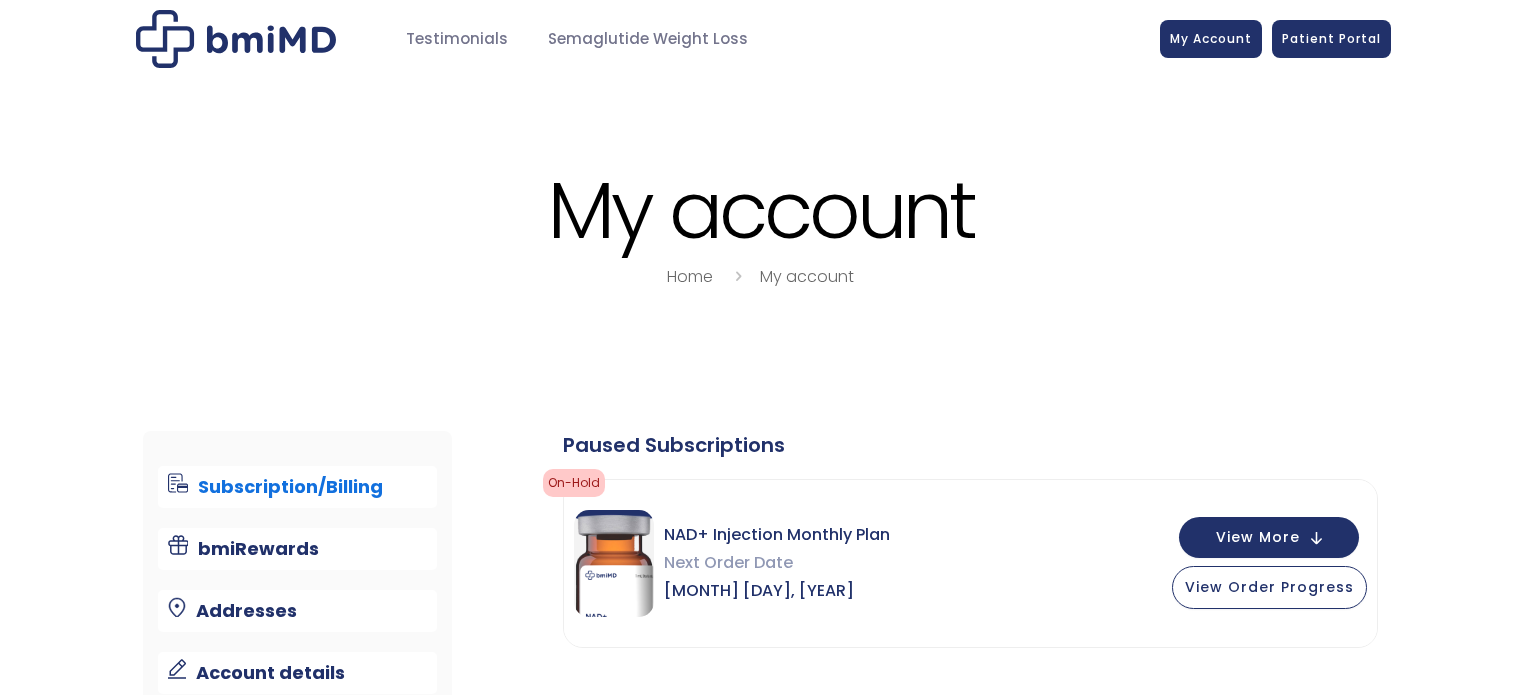 scroll, scrollTop: 0, scrollLeft: 0, axis: both 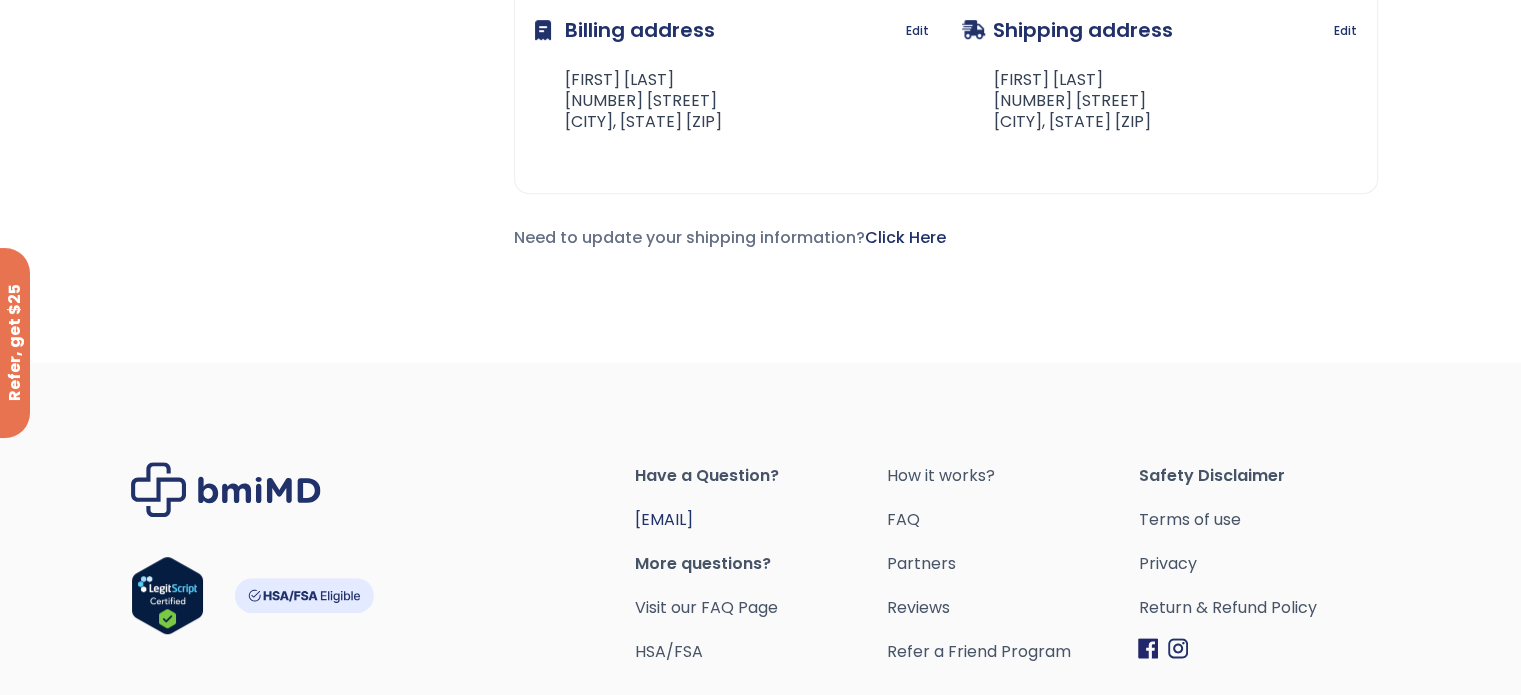 click on "orders@example.com" at bounding box center [664, 519] 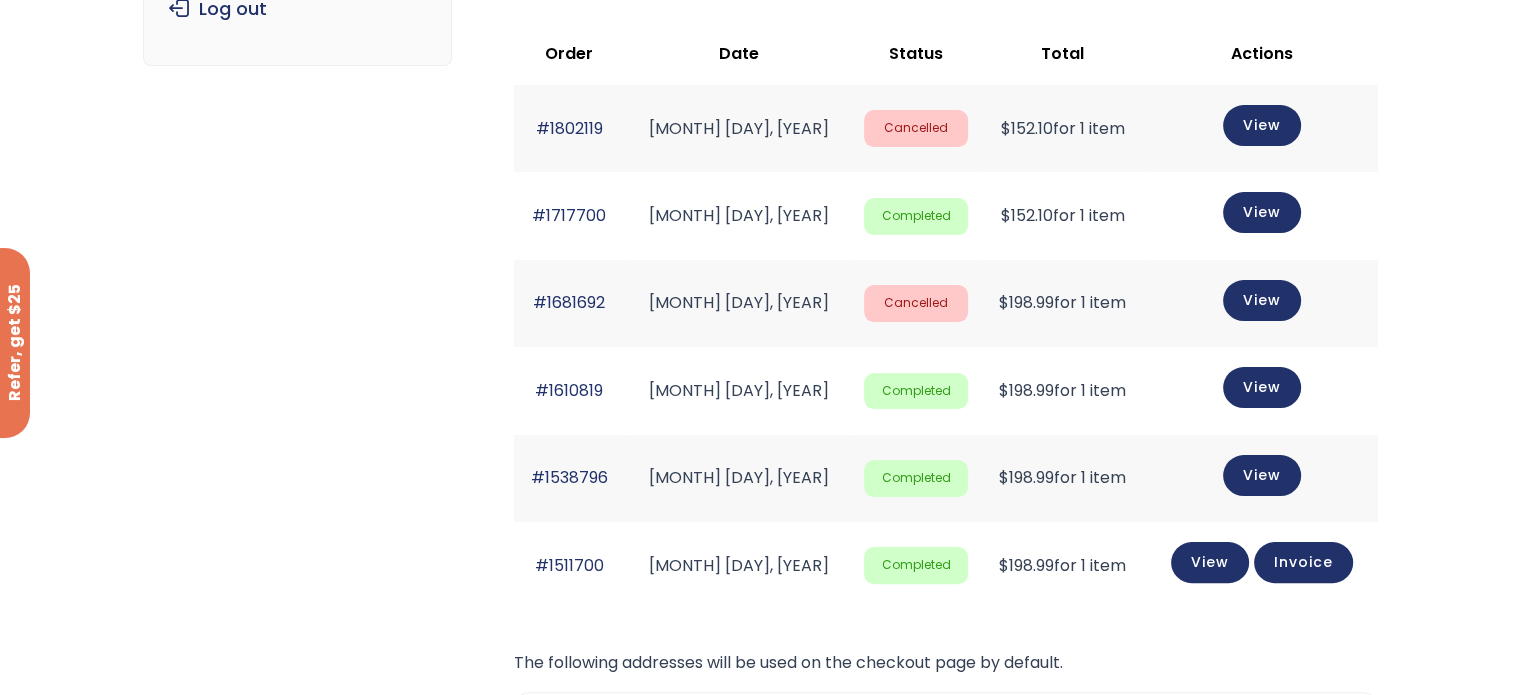 scroll, scrollTop: 200, scrollLeft: 0, axis: vertical 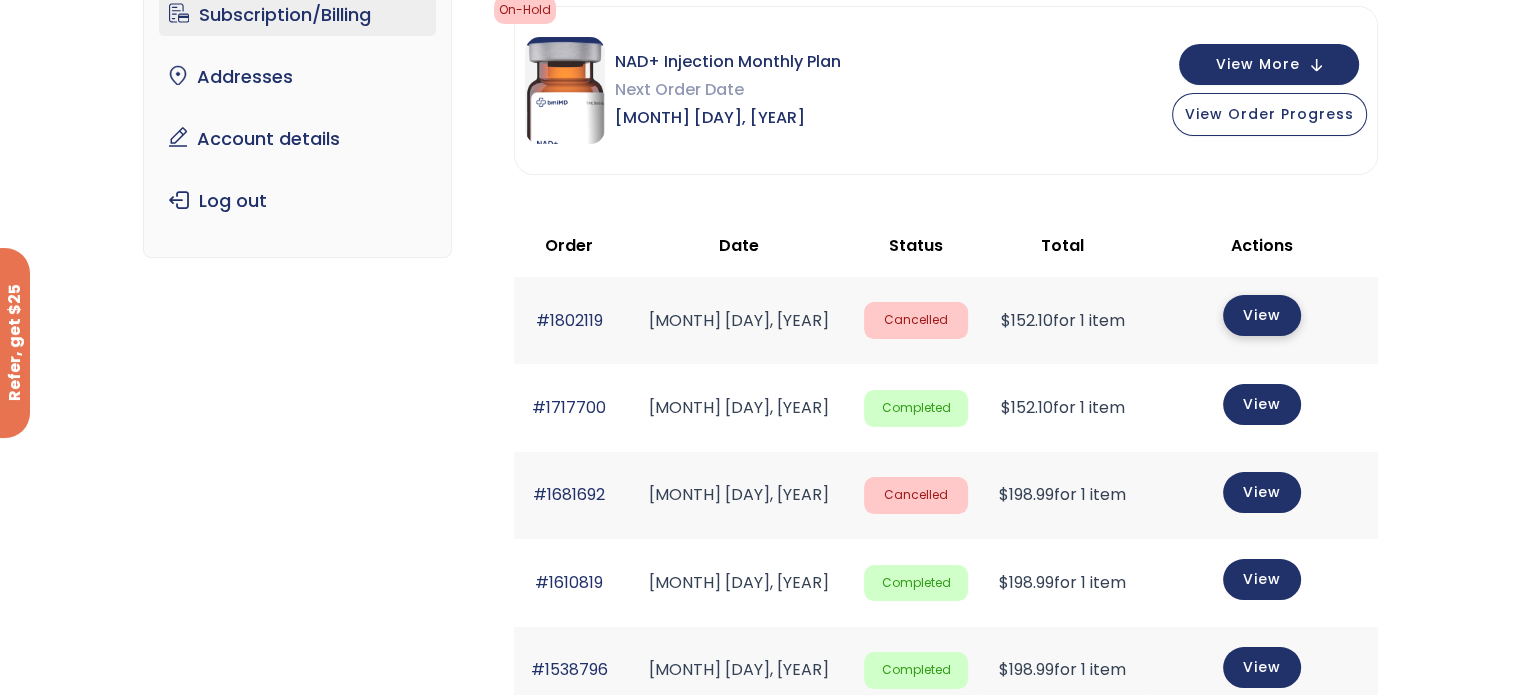 click on "View" 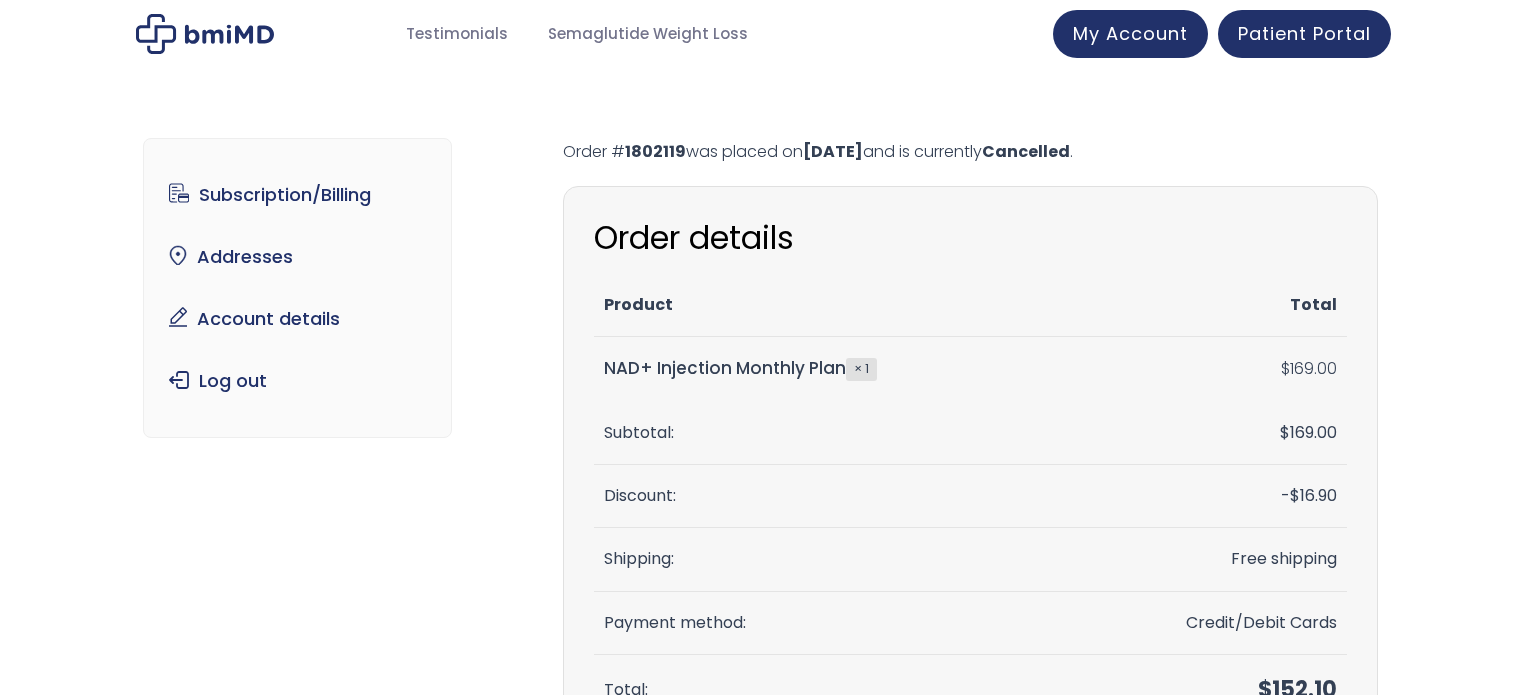 scroll, scrollTop: 0, scrollLeft: 0, axis: both 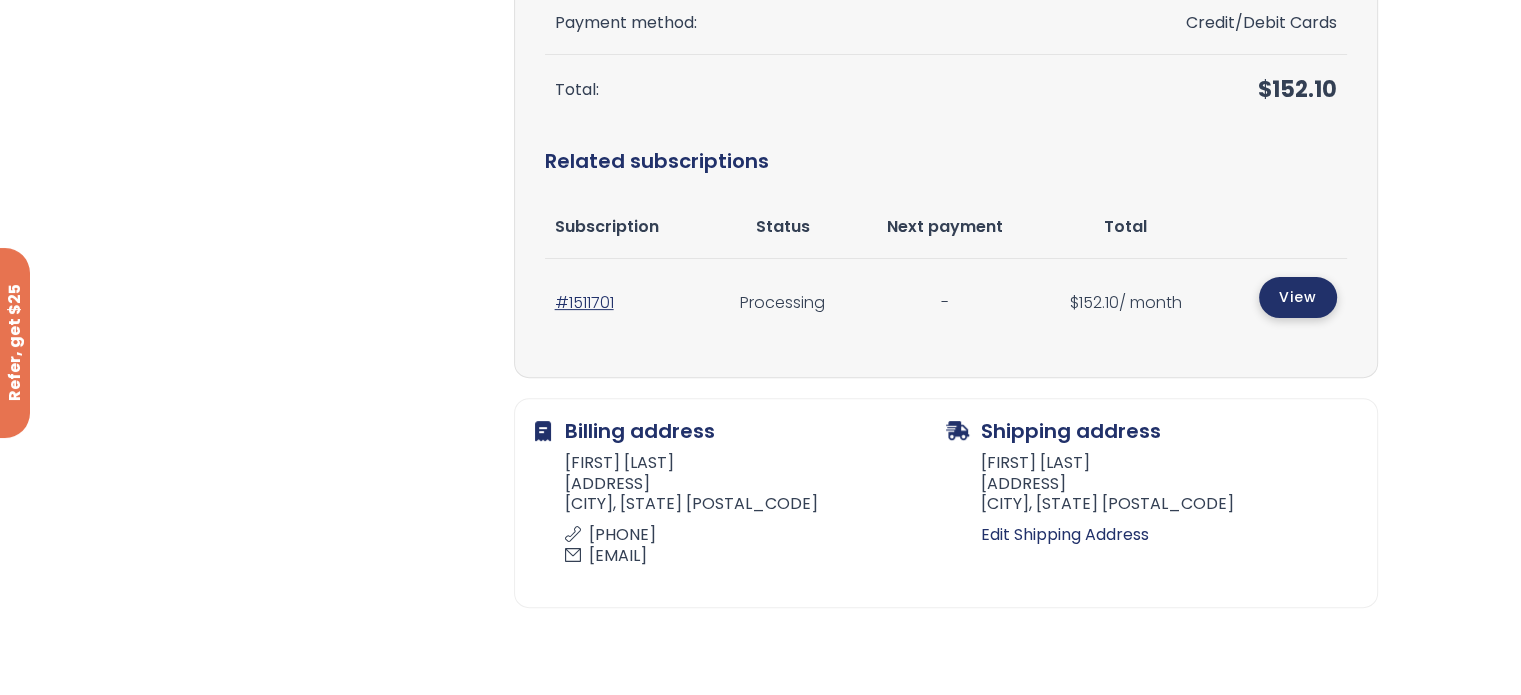 click on "View" at bounding box center (1298, 297) 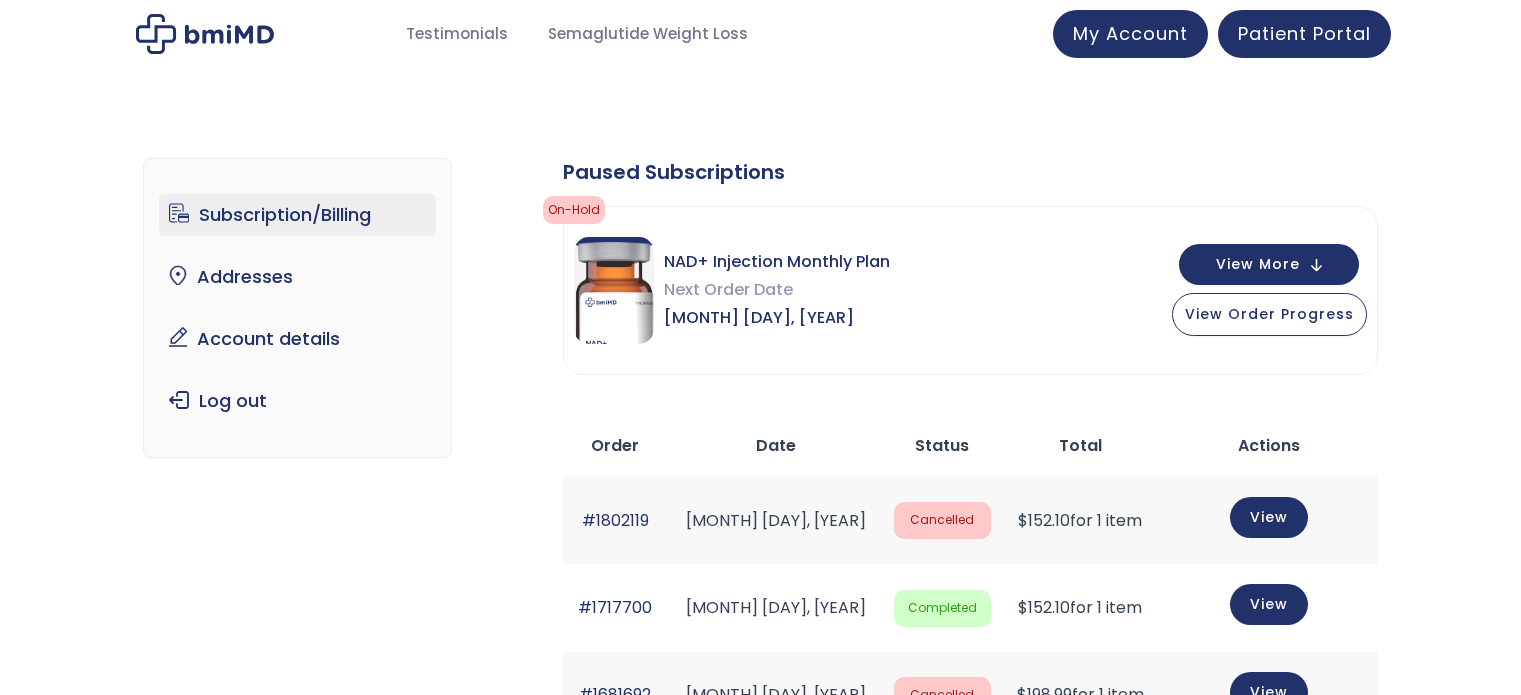 scroll, scrollTop: 0, scrollLeft: 0, axis: both 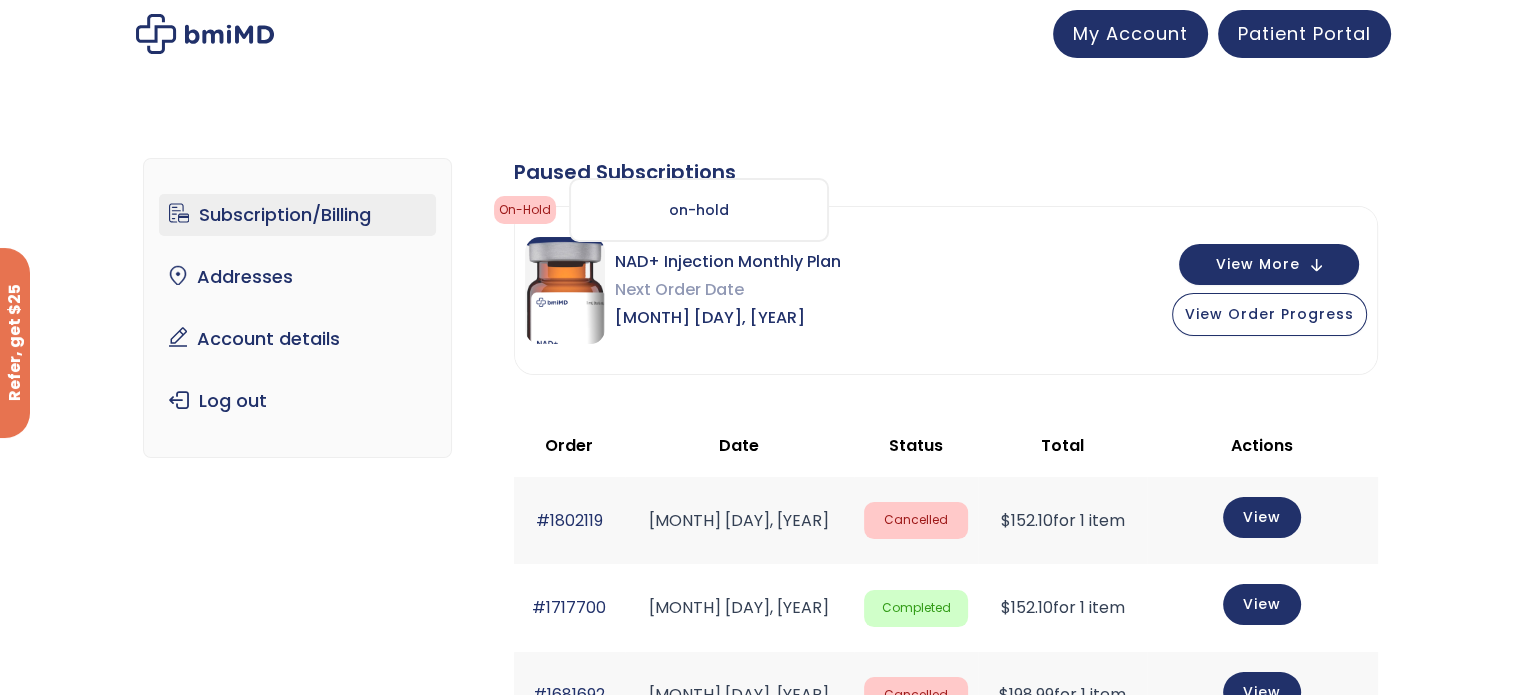 click on "on-hold" at bounding box center [525, 210] 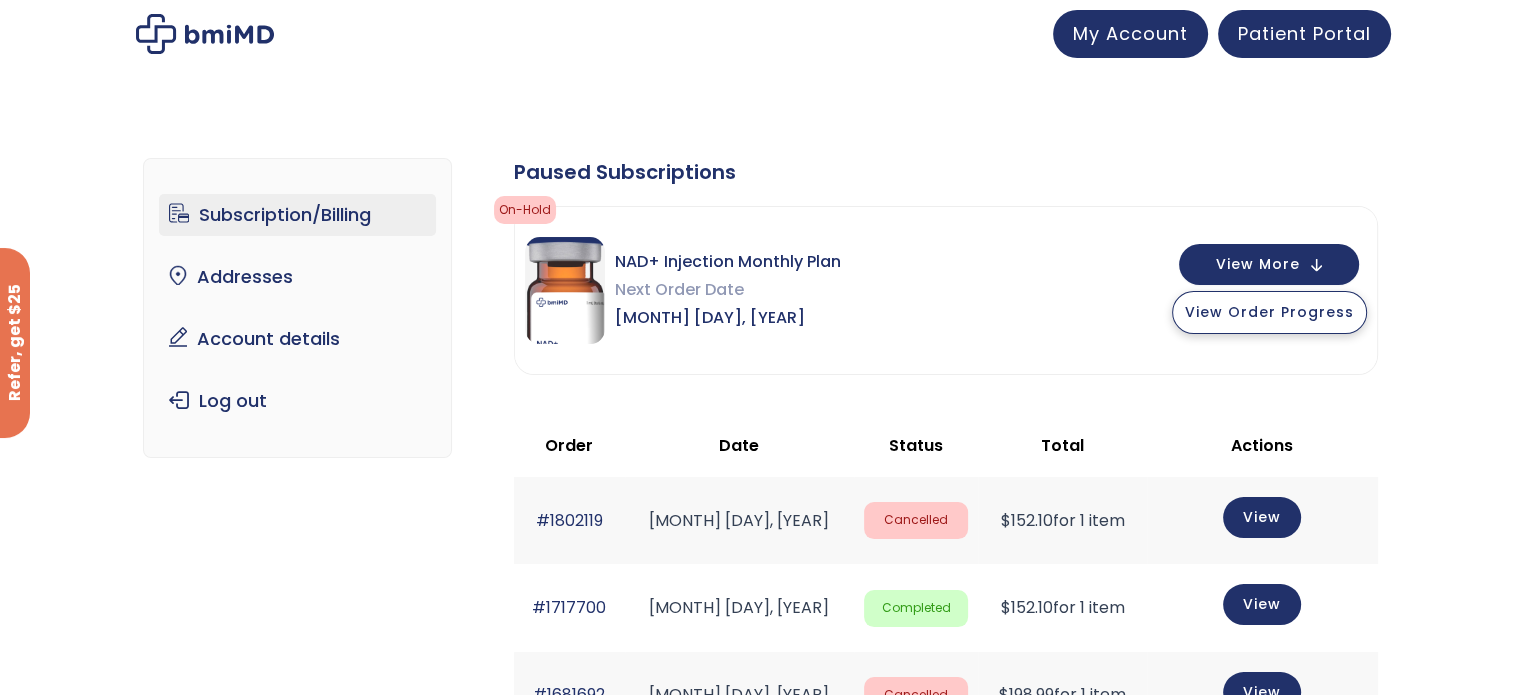 click on "View Order Progress" at bounding box center [1269, 312] 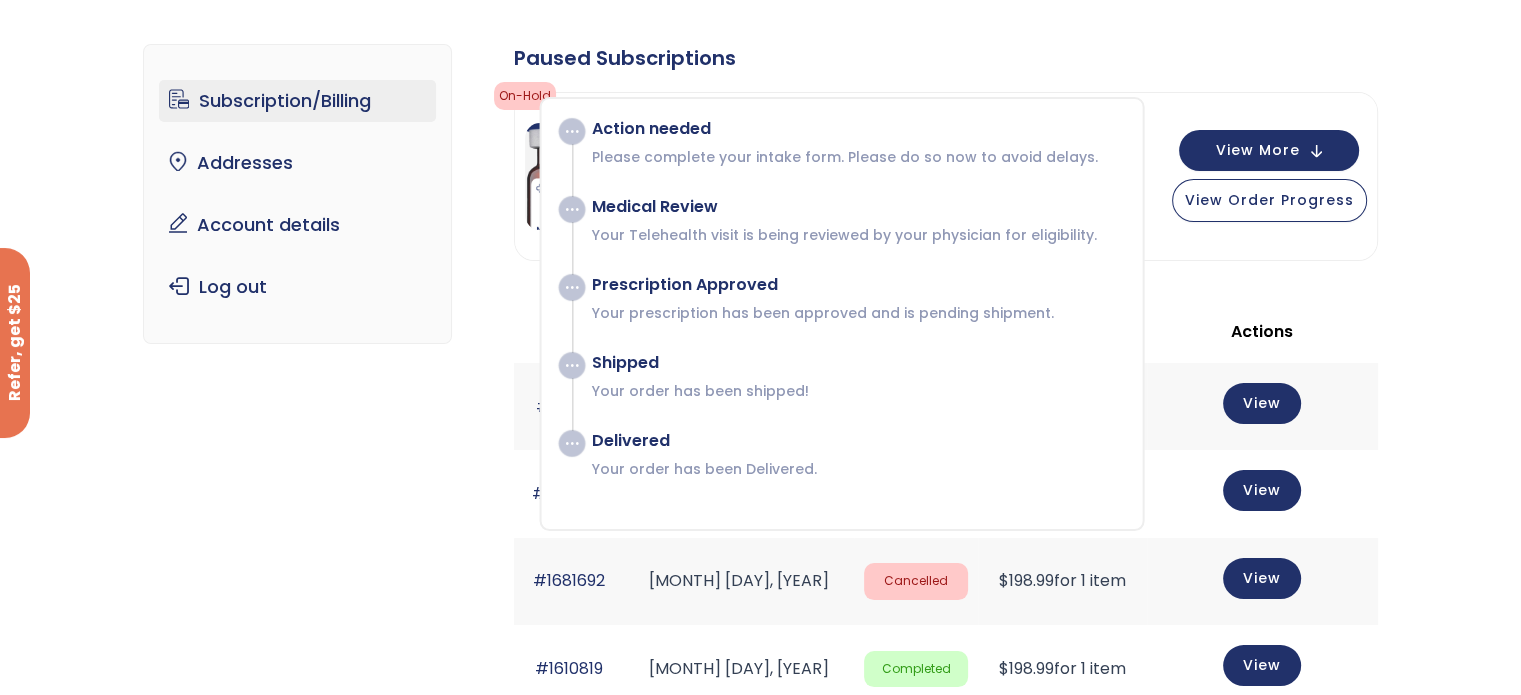 scroll, scrollTop: 200, scrollLeft: 0, axis: vertical 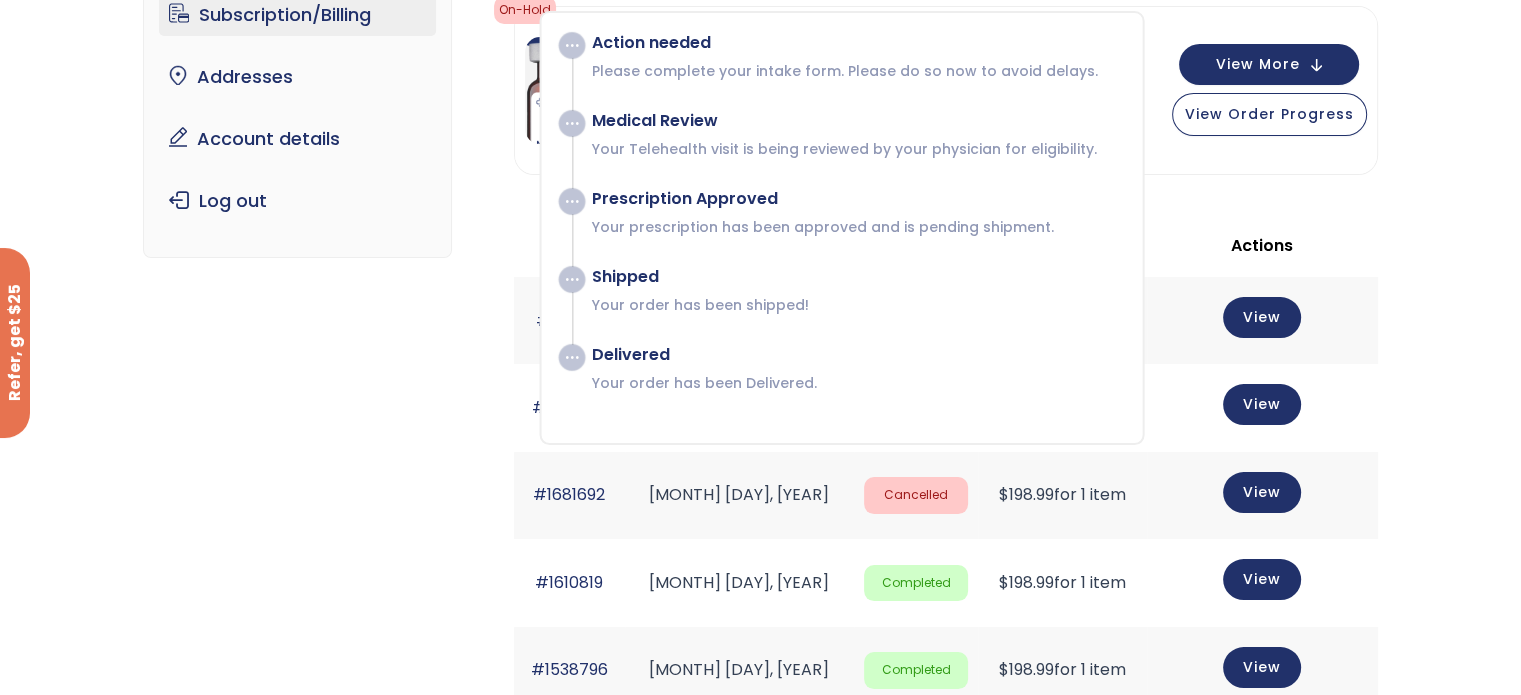 click on "Subscription/Billing
bmiRewards
Addresses
Account details
Submit a Review
Log out
Subscription/Billing
Action Needed
Fill out the form
Start Refill Form ?
×
The following subscriptions need to update their payment methods:
Paused Subscriptions
on-hold
on-hold
Action needed" at bounding box center [760, 562] 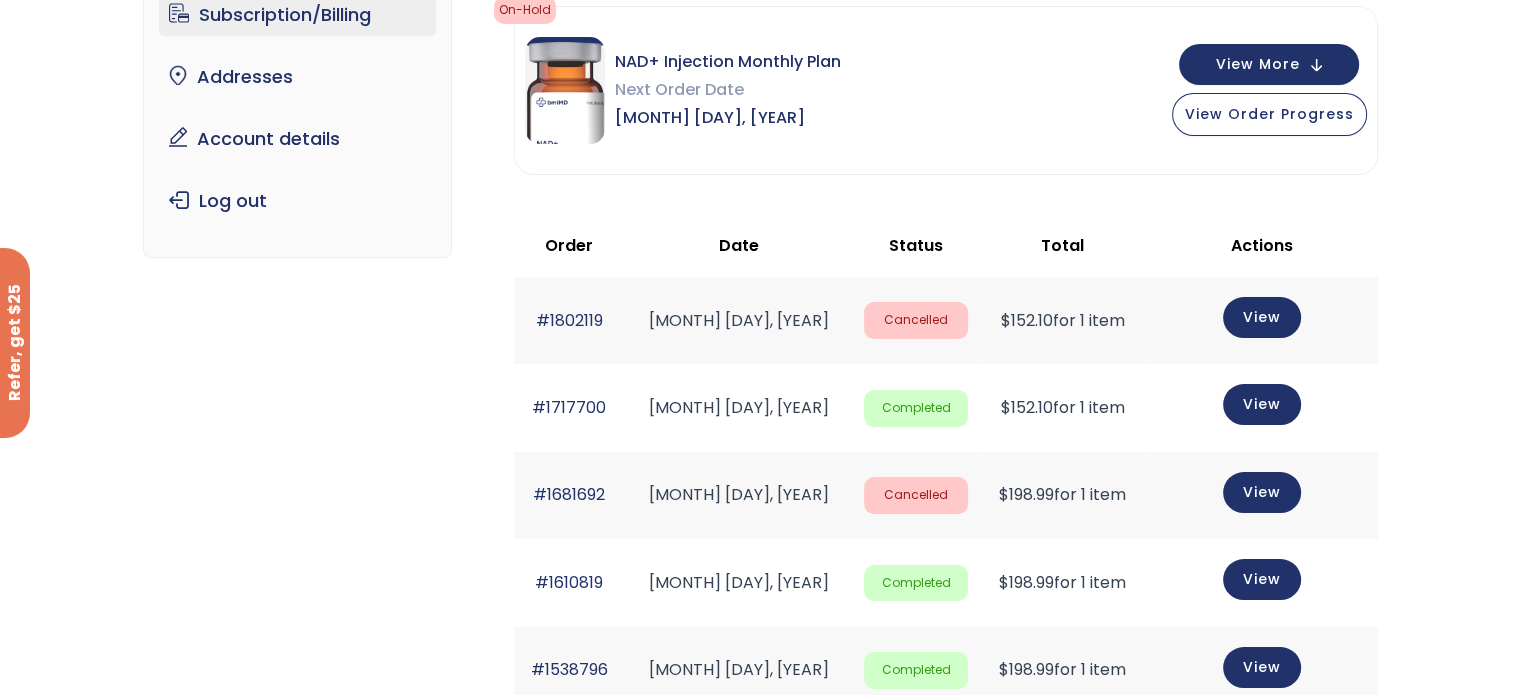 click on "Cancelled" 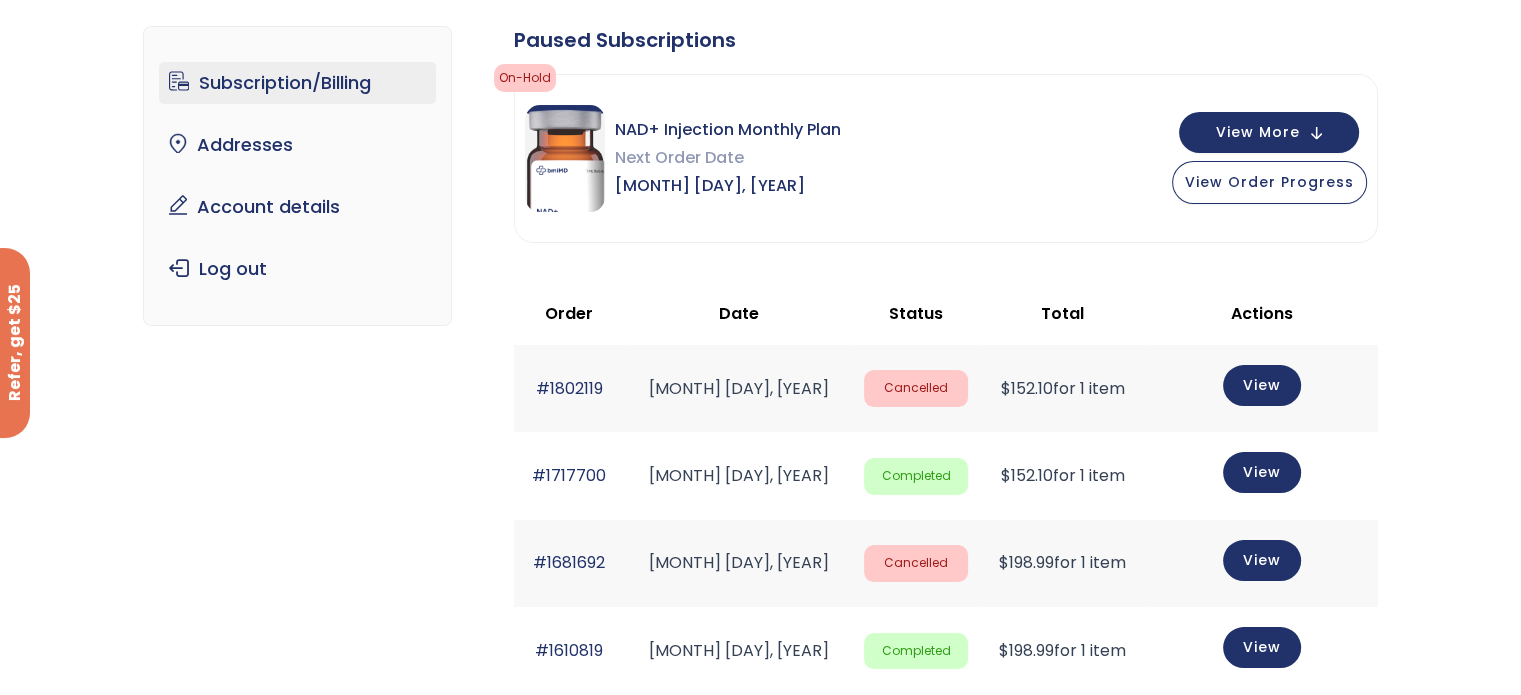 scroll, scrollTop: 0, scrollLeft: 0, axis: both 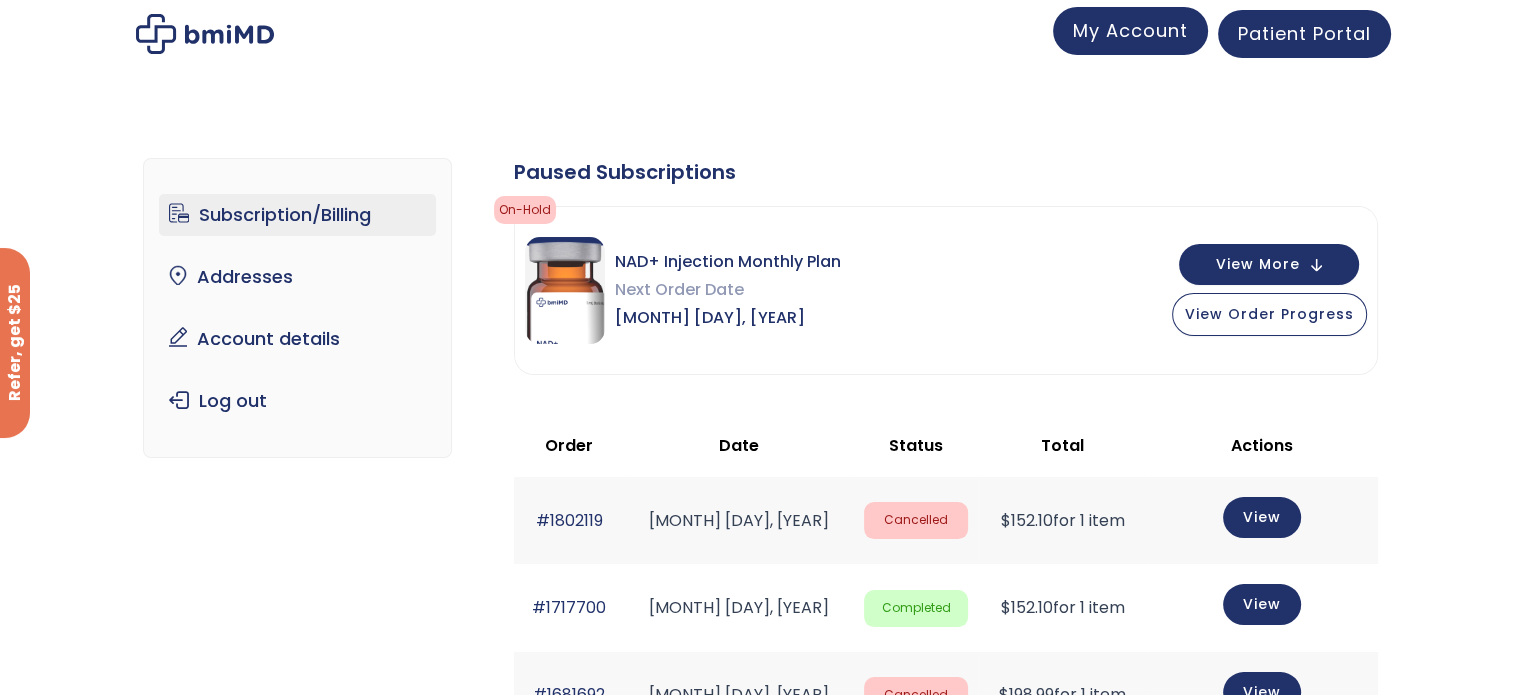 click on "My Account" at bounding box center [1130, 30] 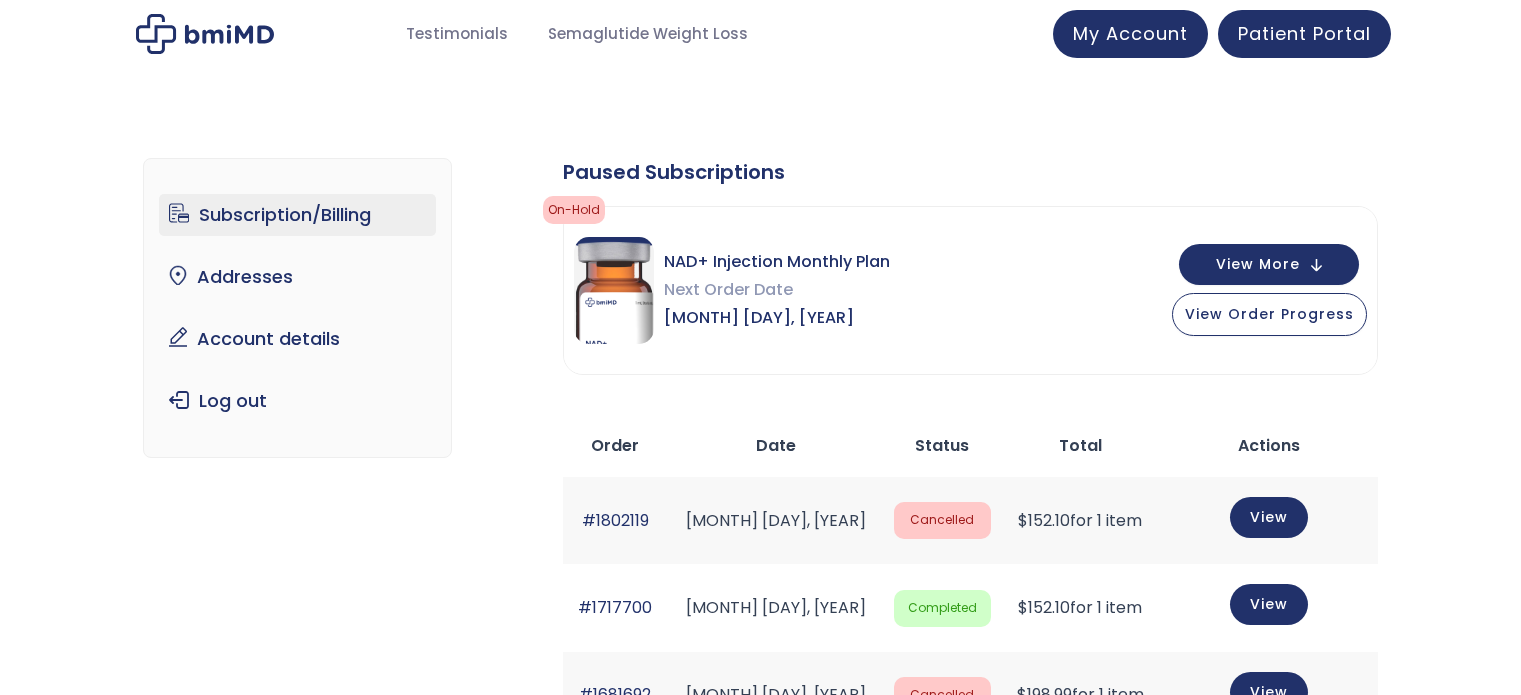 scroll, scrollTop: 0, scrollLeft: 0, axis: both 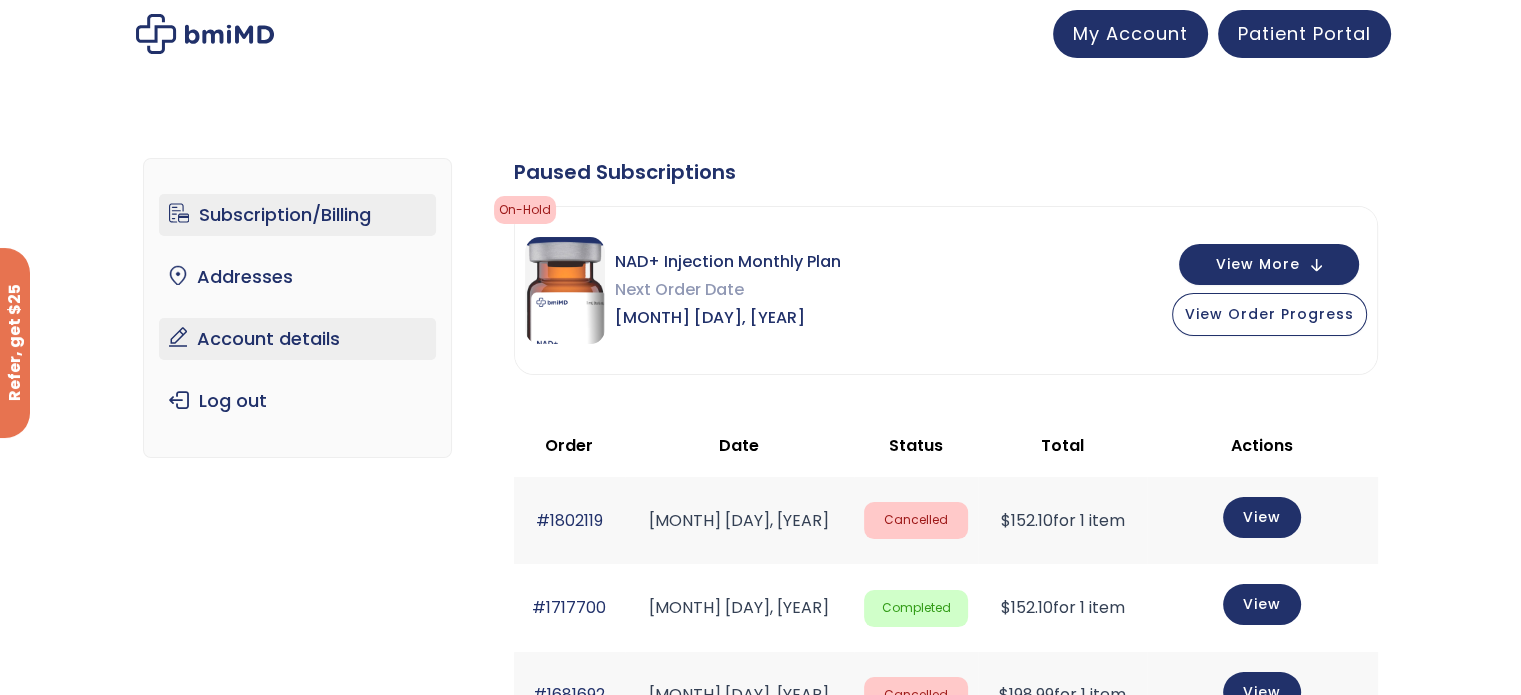 click on "Account details" at bounding box center (297, 339) 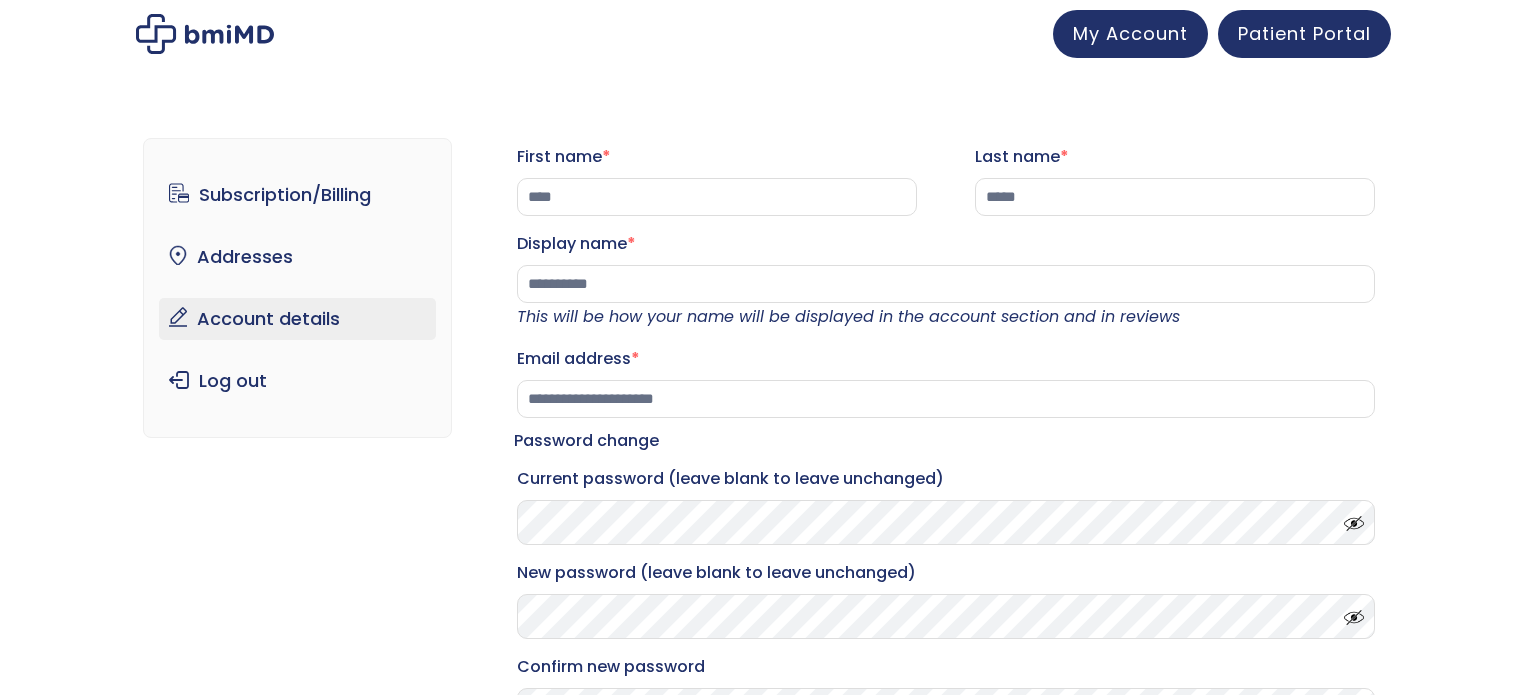 scroll, scrollTop: 0, scrollLeft: 0, axis: both 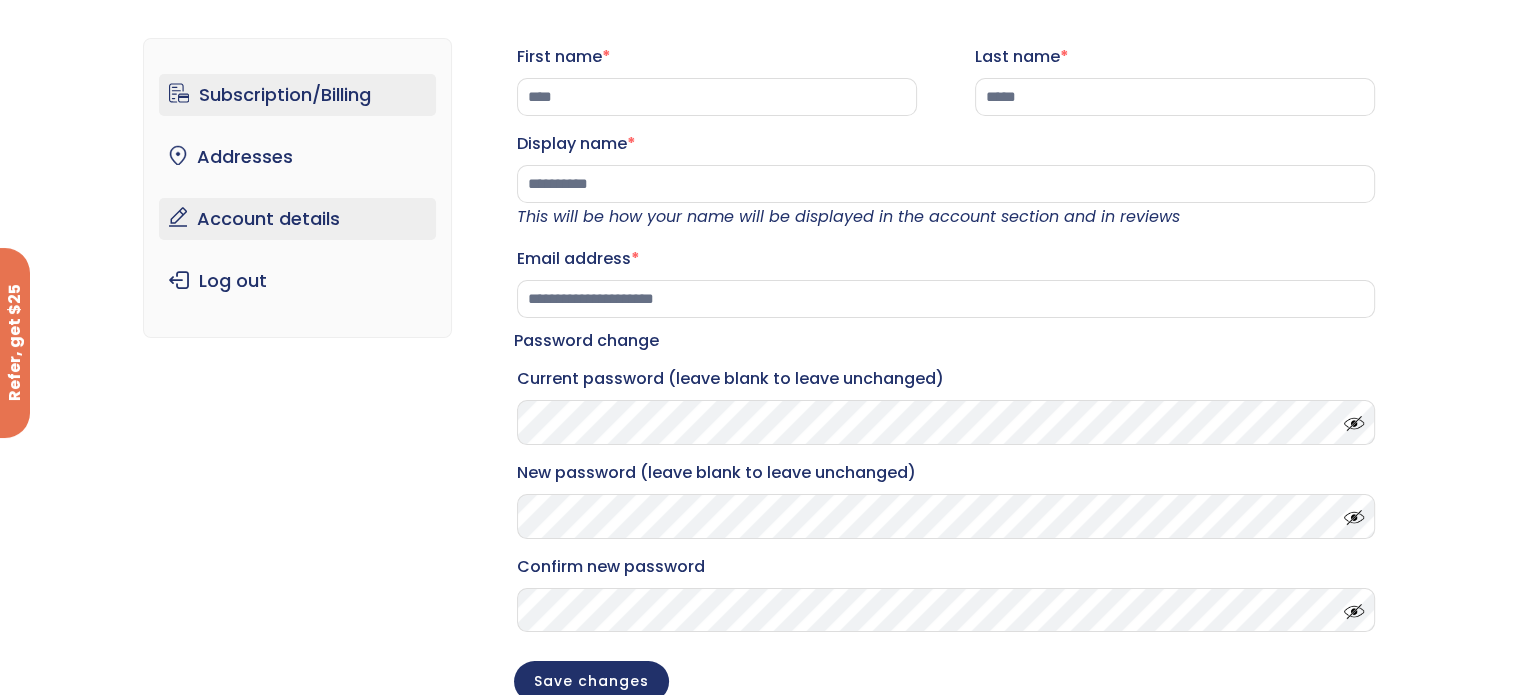 click on "Subscription/Billing" at bounding box center [297, 95] 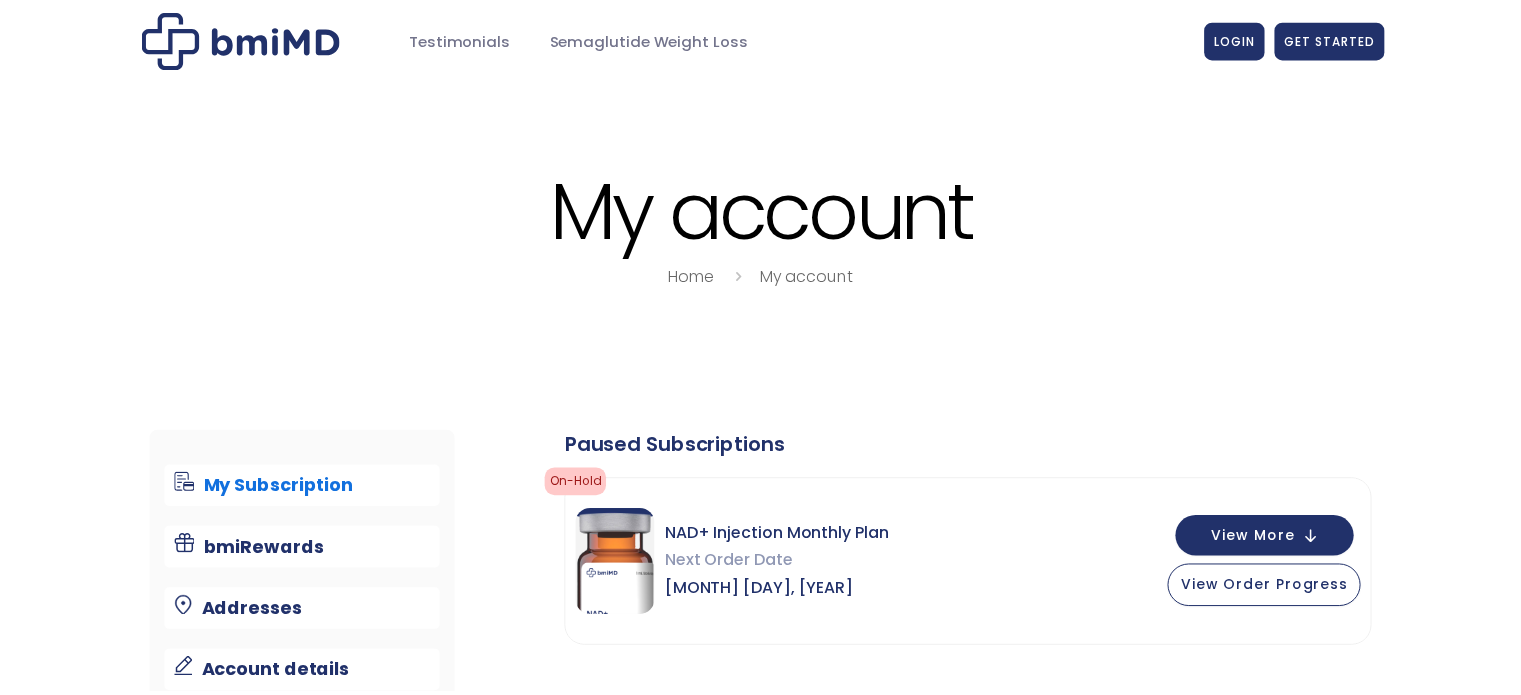 scroll, scrollTop: 0, scrollLeft: 0, axis: both 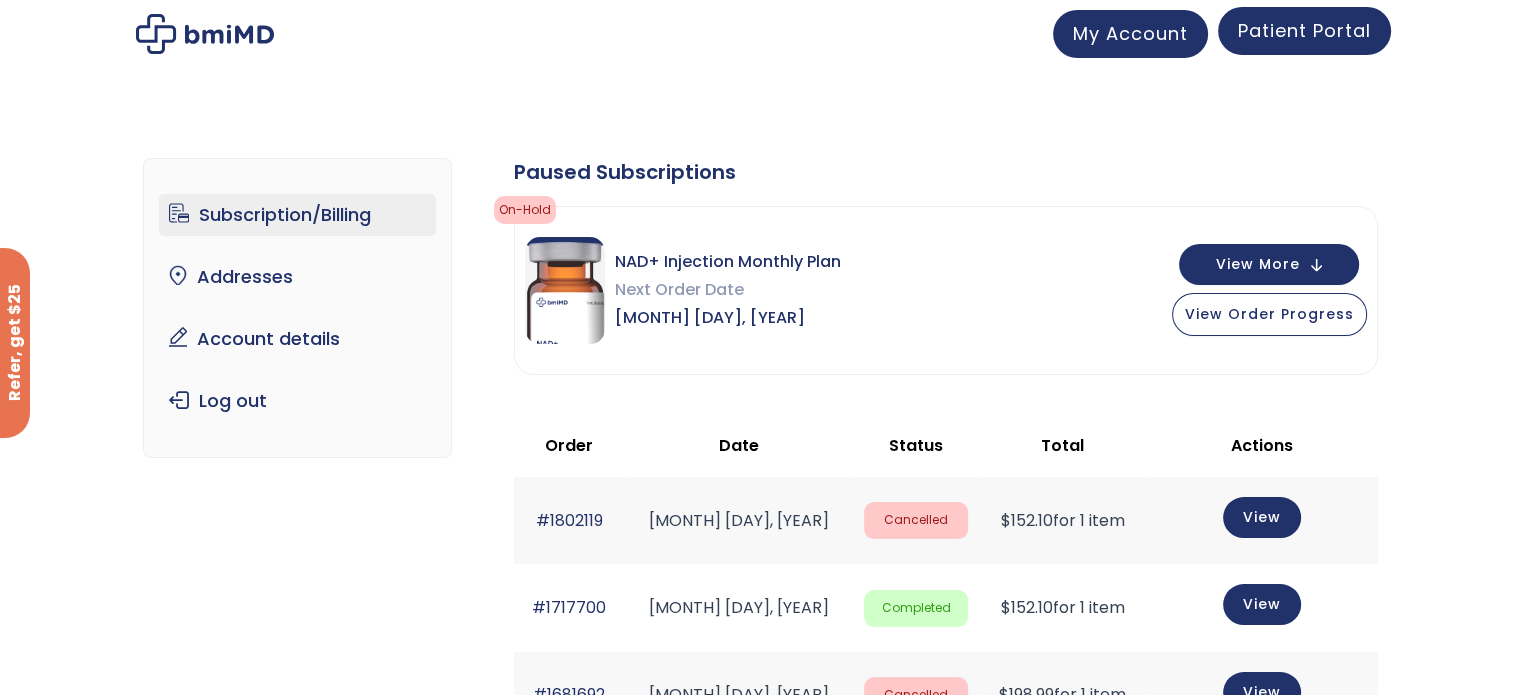 click on "Patient Portal" at bounding box center [1304, 30] 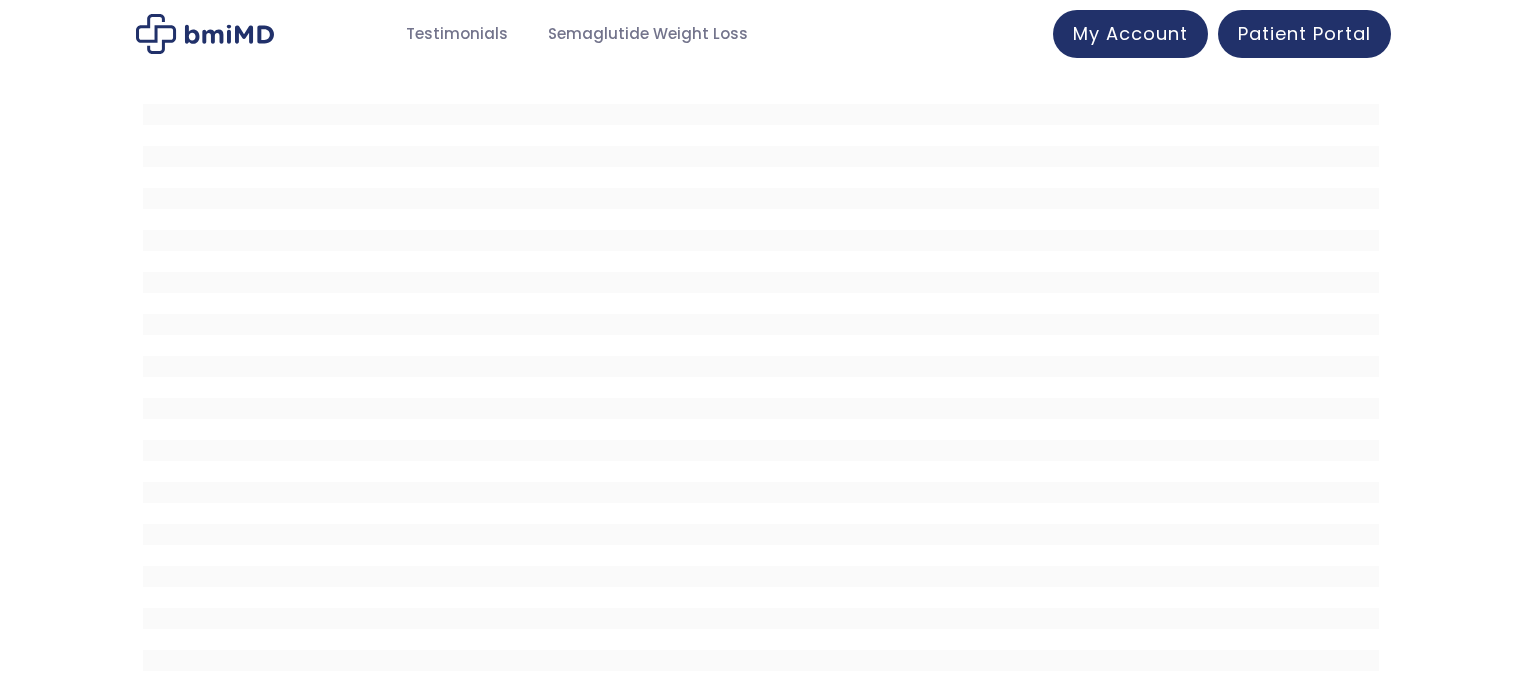 scroll, scrollTop: 0, scrollLeft: 0, axis: both 